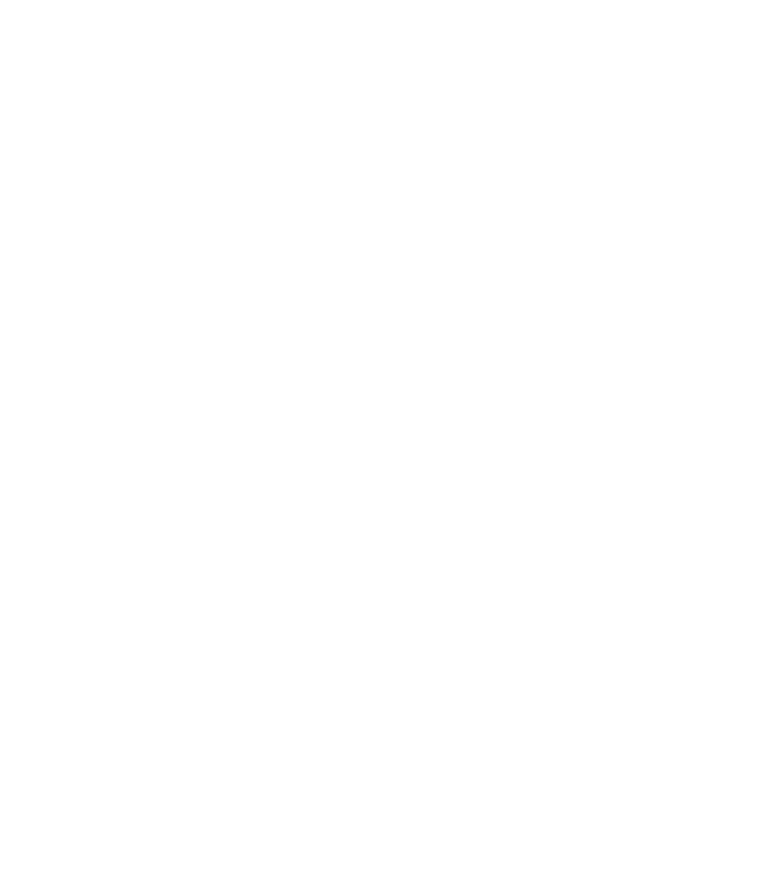 scroll, scrollTop: 0, scrollLeft: 0, axis: both 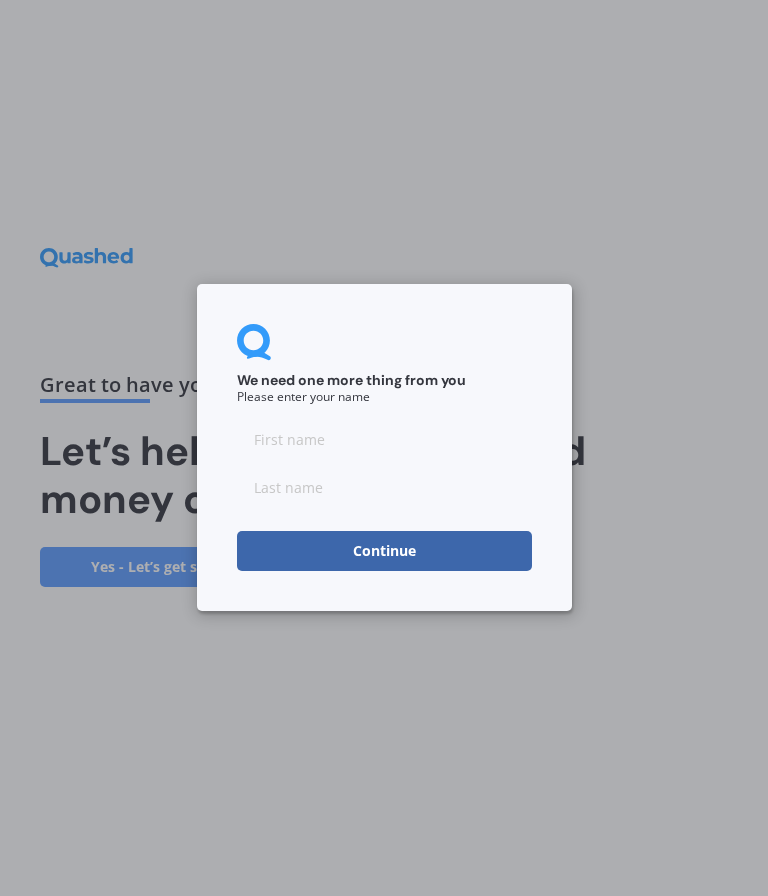 click at bounding box center (384, 440) 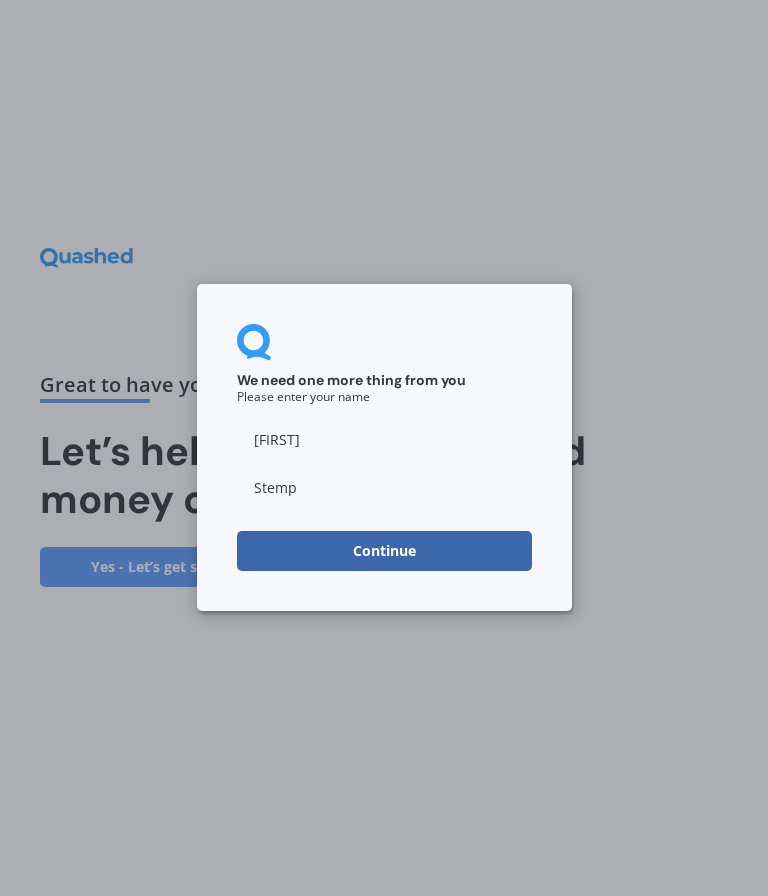 click on "Continue" at bounding box center (384, 552) 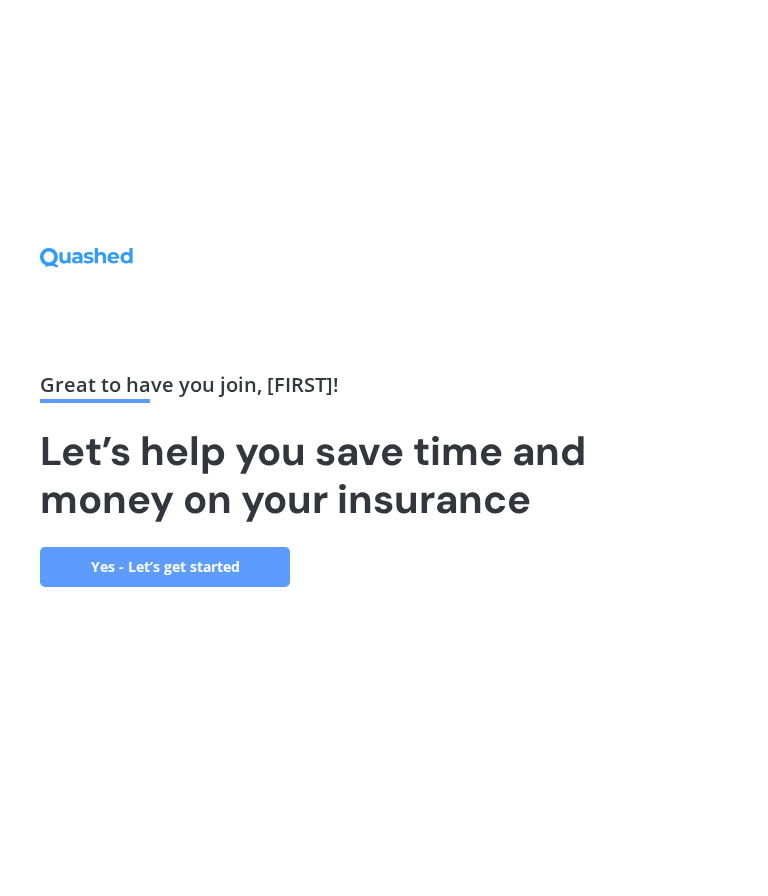 click on "Yes - Let’s get started" at bounding box center (165, 567) 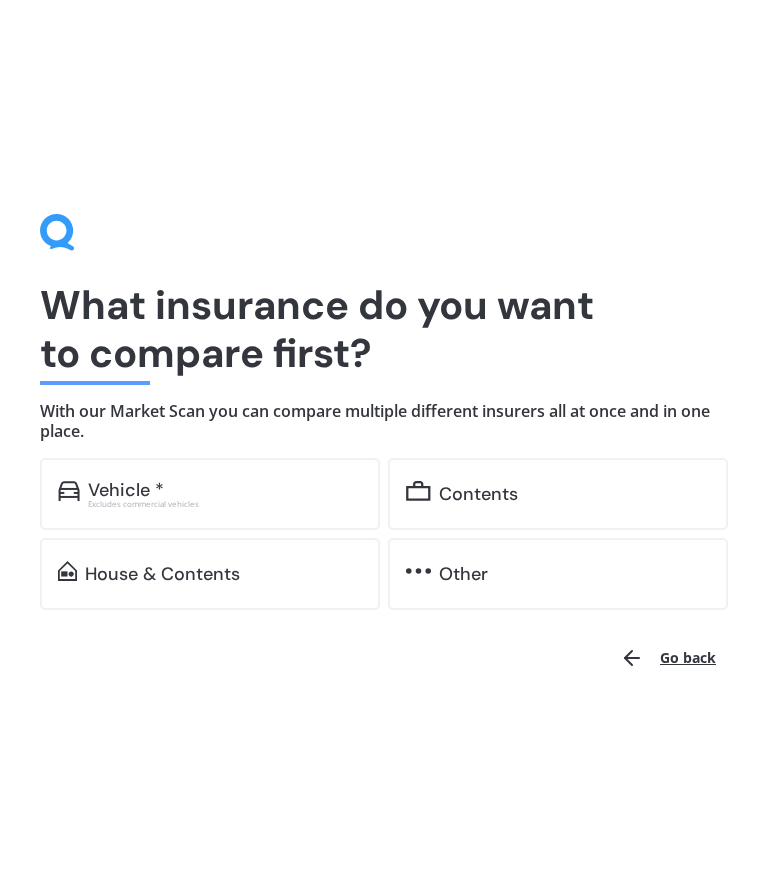 click on "Vehicle *" at bounding box center [225, 490] 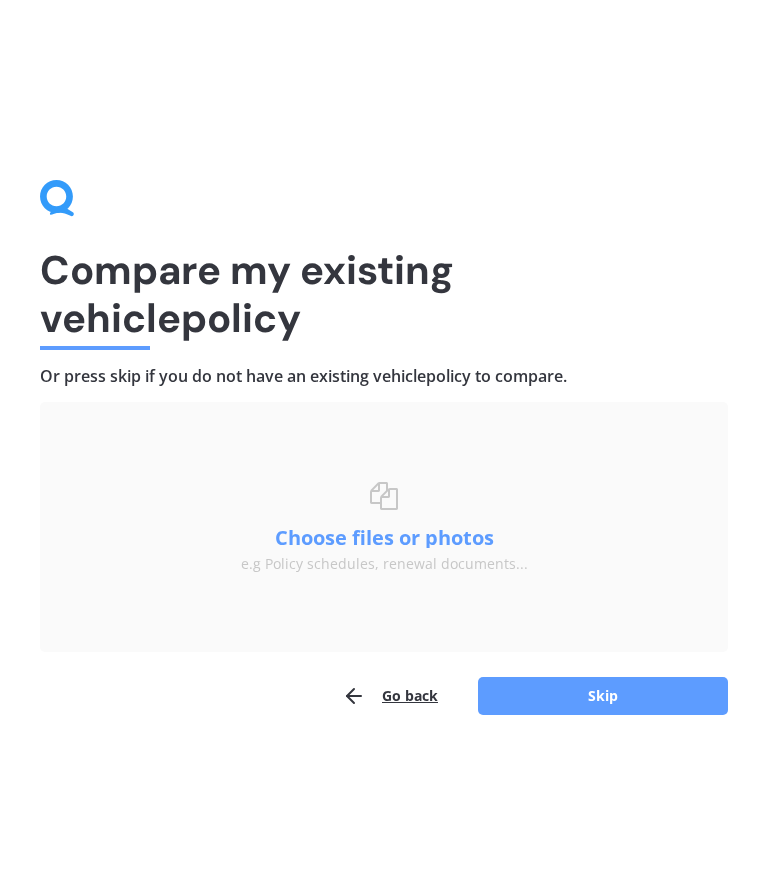 click on "Choose files or photos" at bounding box center [384, 538] 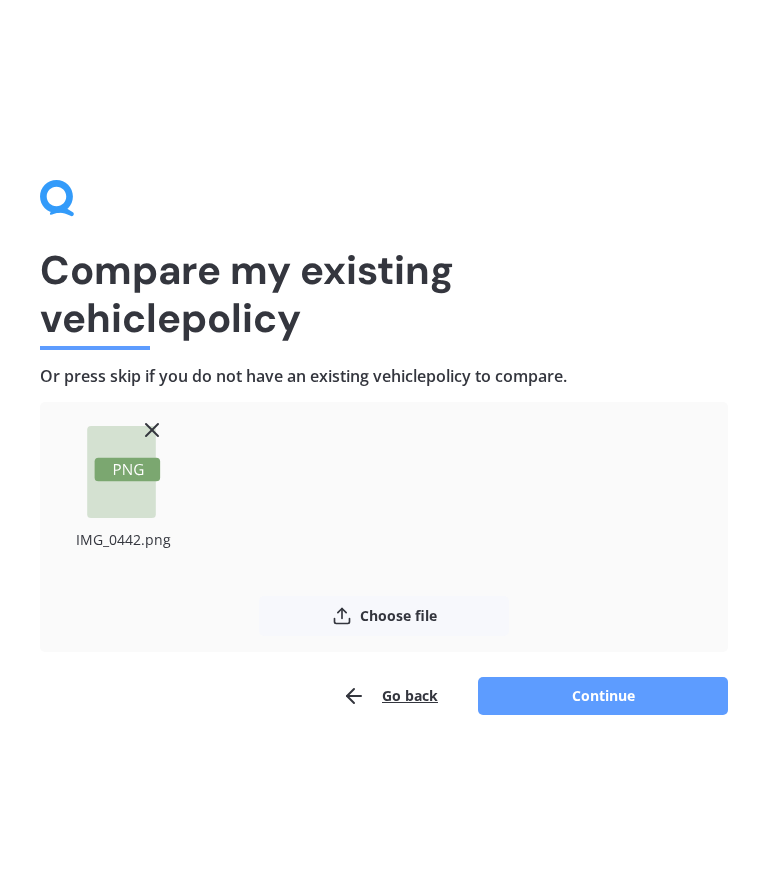 click on "Continue" at bounding box center [603, 696] 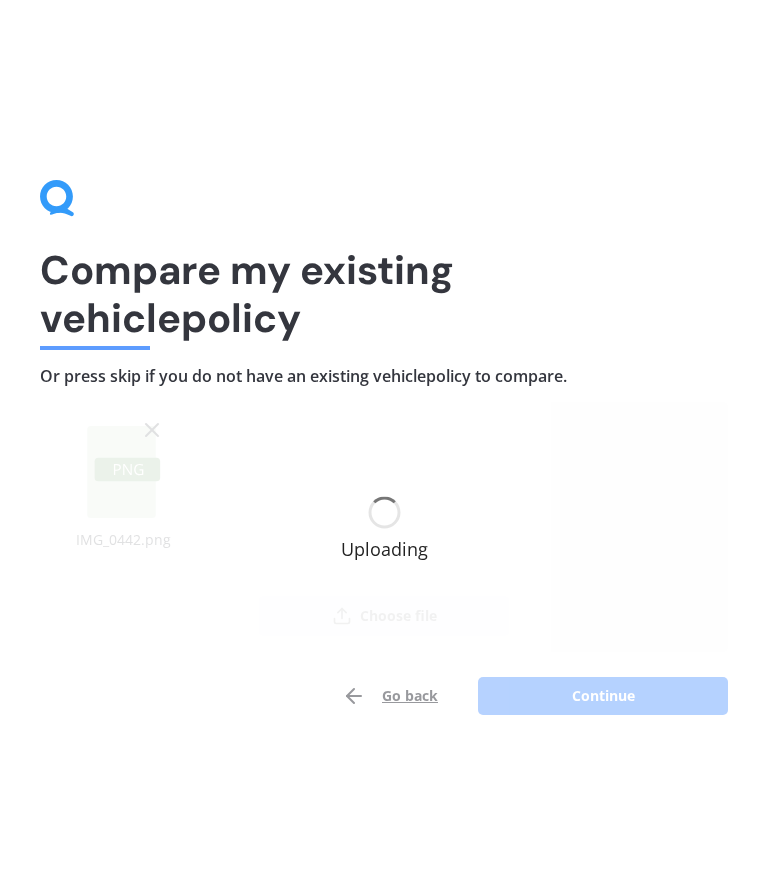 click on "Compare my existing   vehicle  policy Or press skip if you do not have an existing   vehicle  policy to compare. Uploading IMG_0442.png Choose file or  drag and drop The file name   already exists, would you like to replace it? Confirm Cancel Go back Continue" at bounding box center [384, 448] 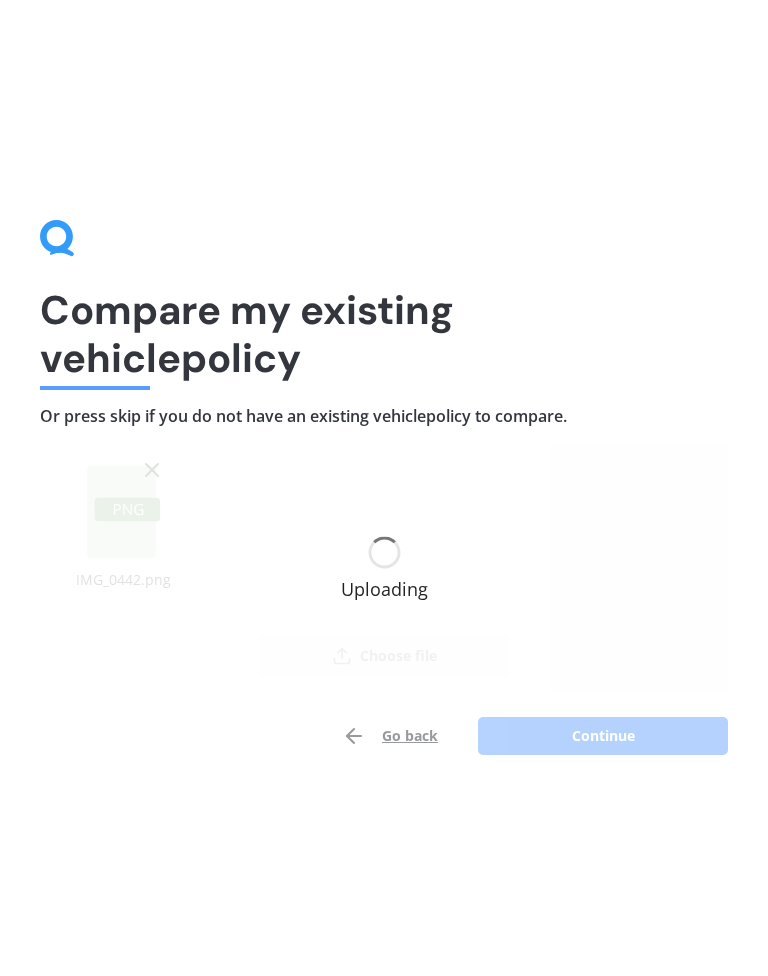 click on "Compare my existing   vehicle  policy Or press skip if you do not have an existing   vehicle  policy to compare. Uploading IMG_0442.png Choose file or  drag and drop The file name   already exists, would you like to replace it? Confirm Cancel Go back Continue" at bounding box center (384, 488) 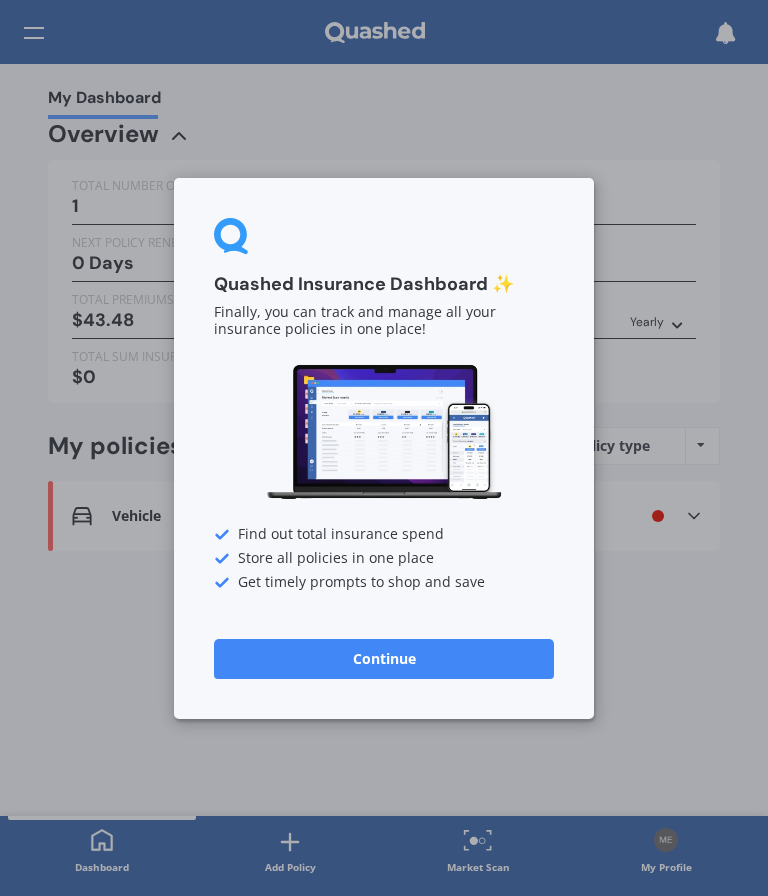 scroll, scrollTop: 0, scrollLeft: 0, axis: both 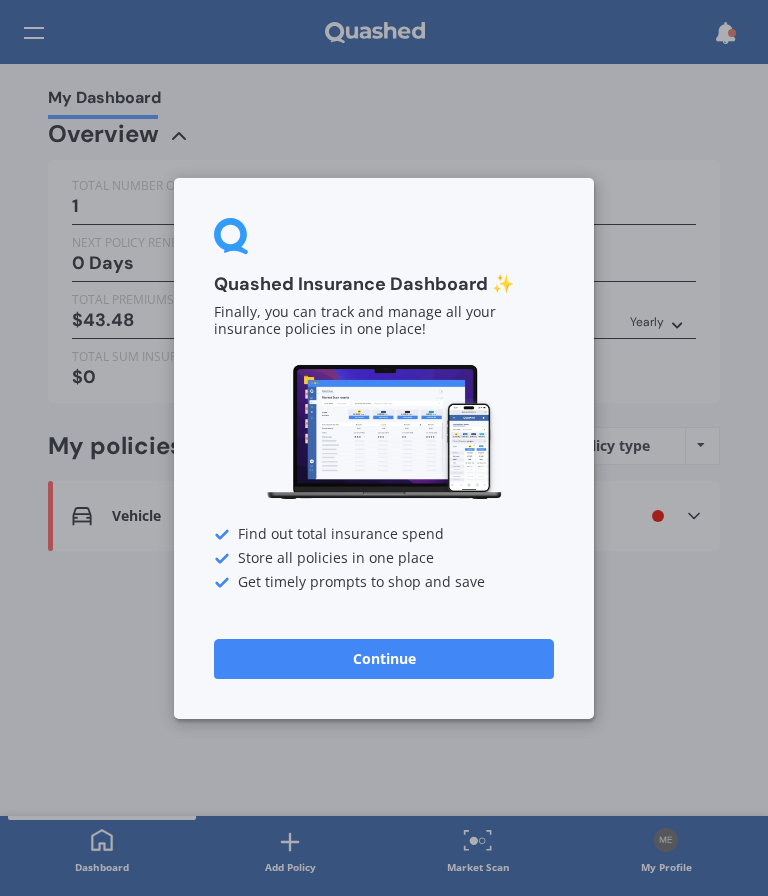 click on "Continue" at bounding box center [384, 658] 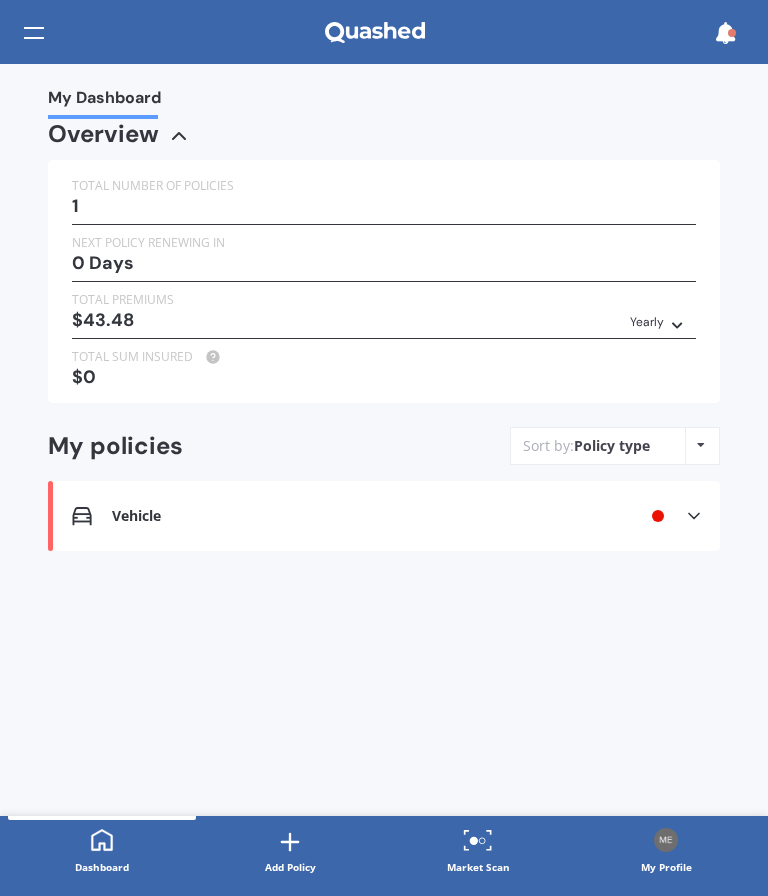click on "Vehicle Provider Renewal date Premium $[AMOUNT]/yr You are paying Yearly Status Info missing View option View policy Delete" at bounding box center [384, 516] 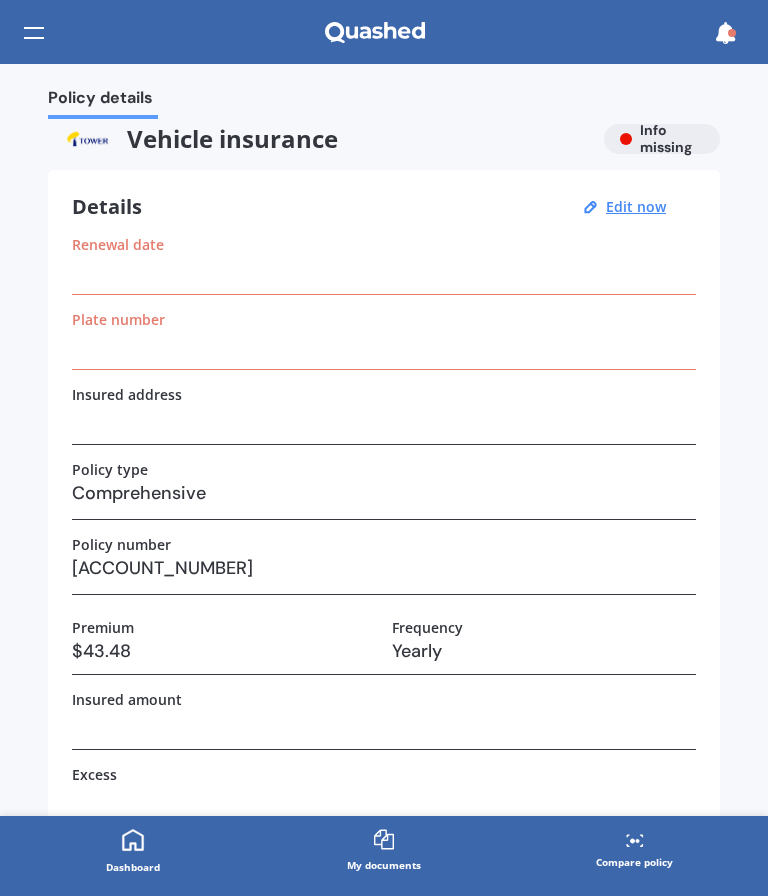 click at bounding box center [384, 268] 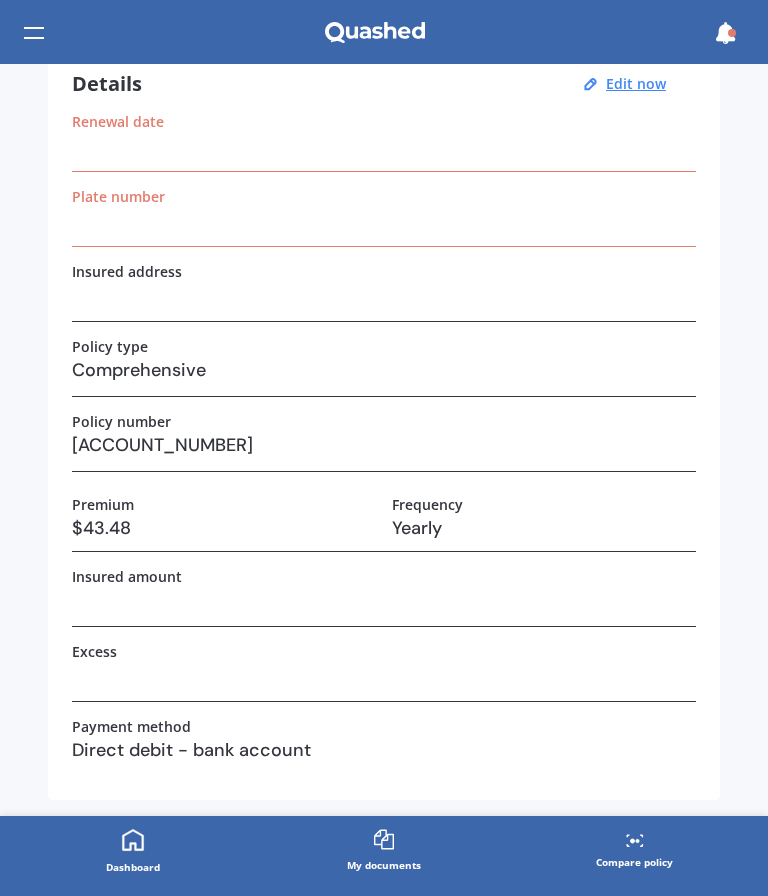 scroll, scrollTop: 101, scrollLeft: 0, axis: vertical 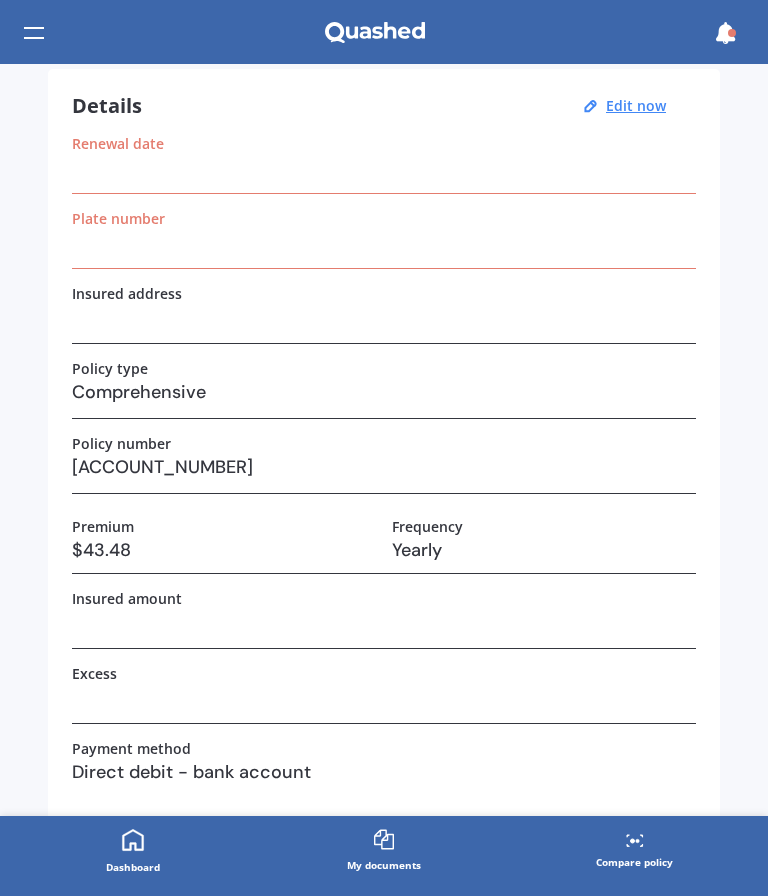 click at bounding box center [384, 167] 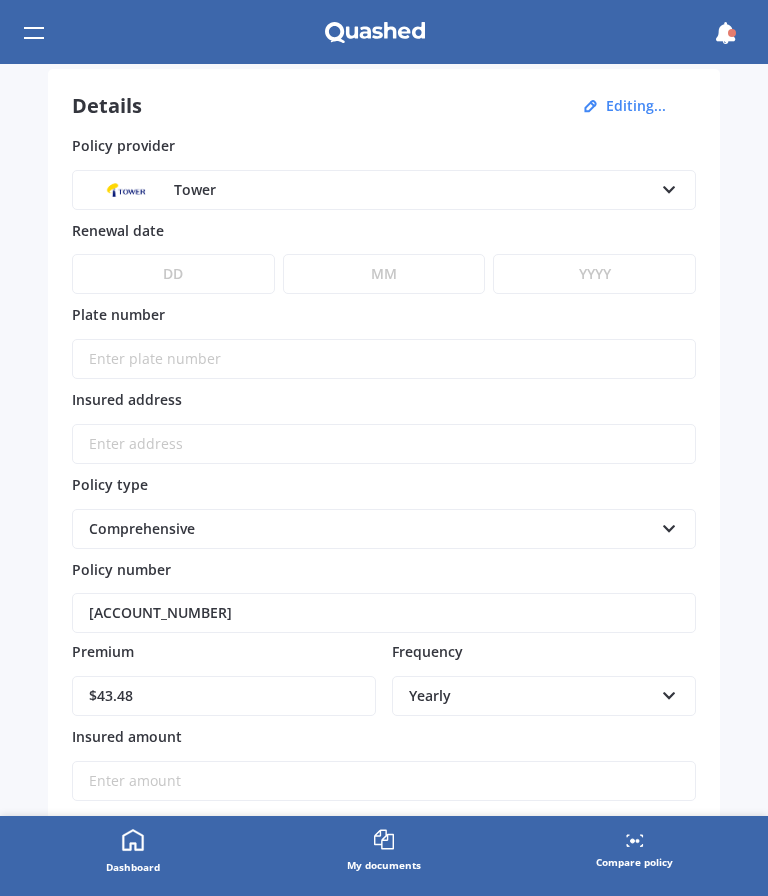 click on "Plate number" at bounding box center [384, 359] 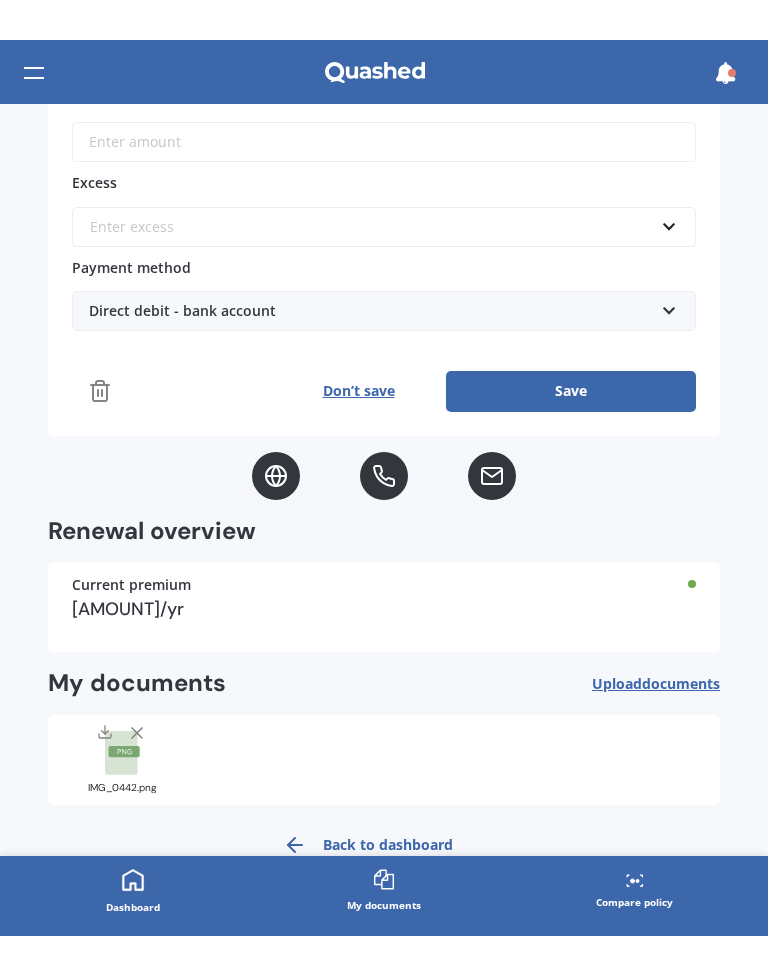 scroll, scrollTop: 0, scrollLeft: 0, axis: both 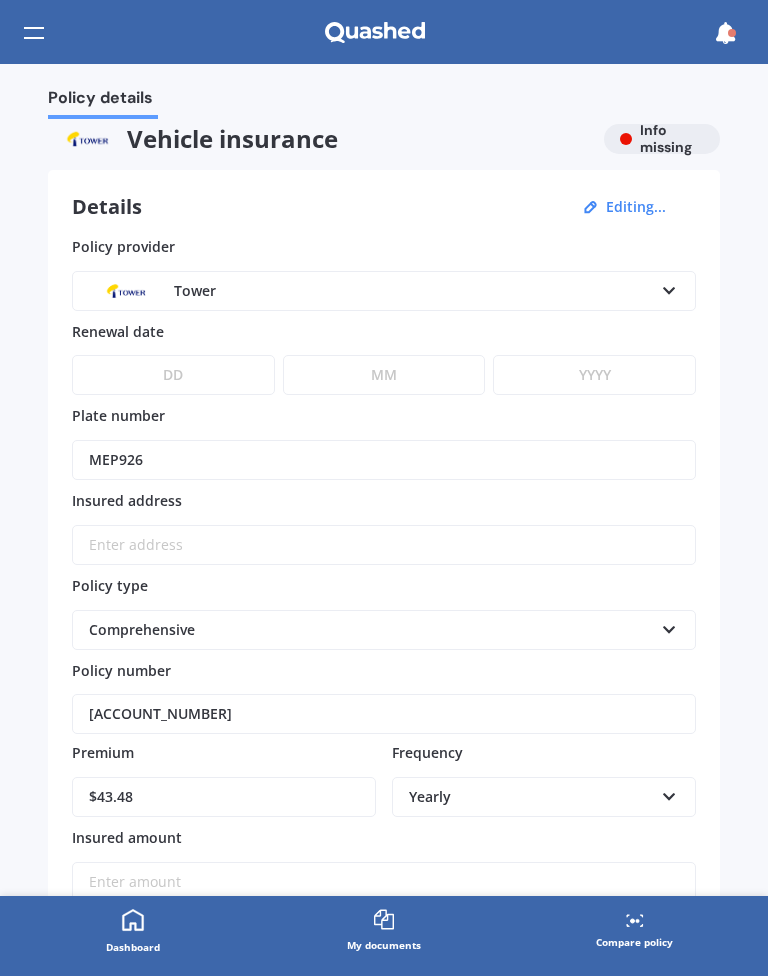 type on "MEP926" 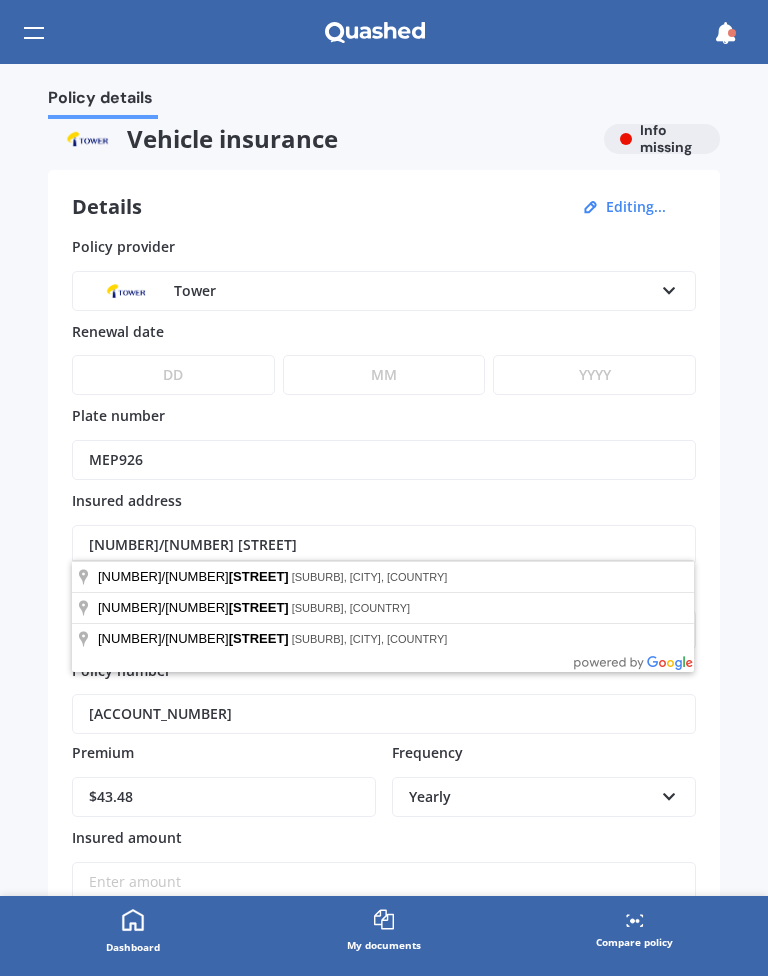 type on "[NUMBER]/[NUMBER] [STREET]" 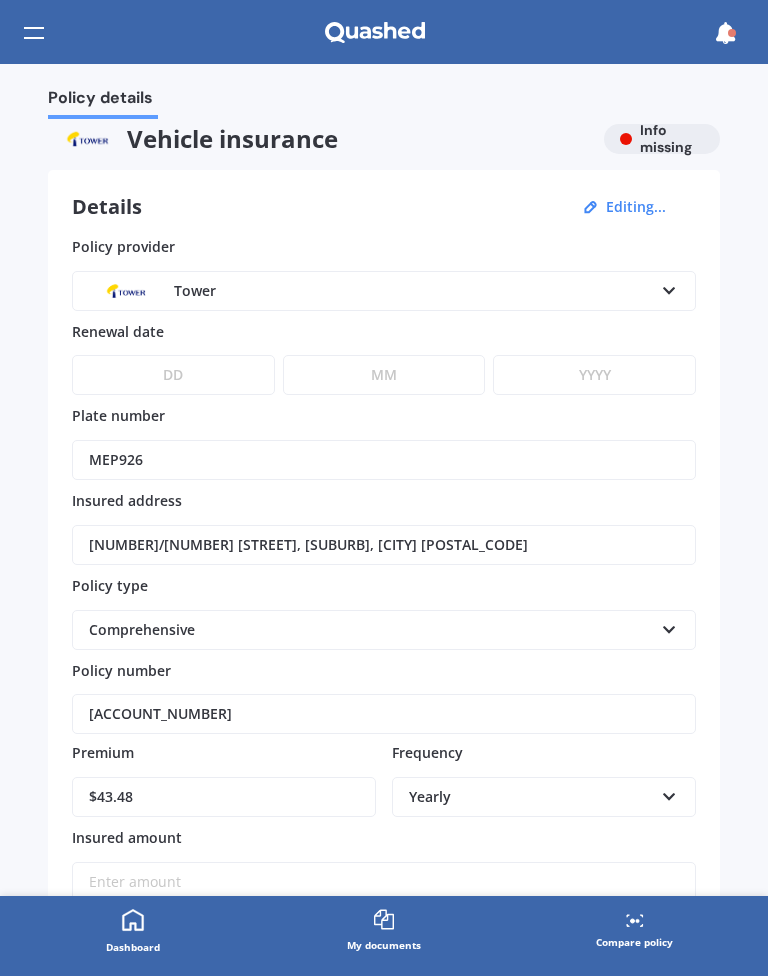 click on "DD 01 02 03 04 05 06 07 08 09 10 11 12 13 14 15 16 17 18 19 20 21 22 23 24 25 26 27 28 29 30 31" at bounding box center [173, 375] 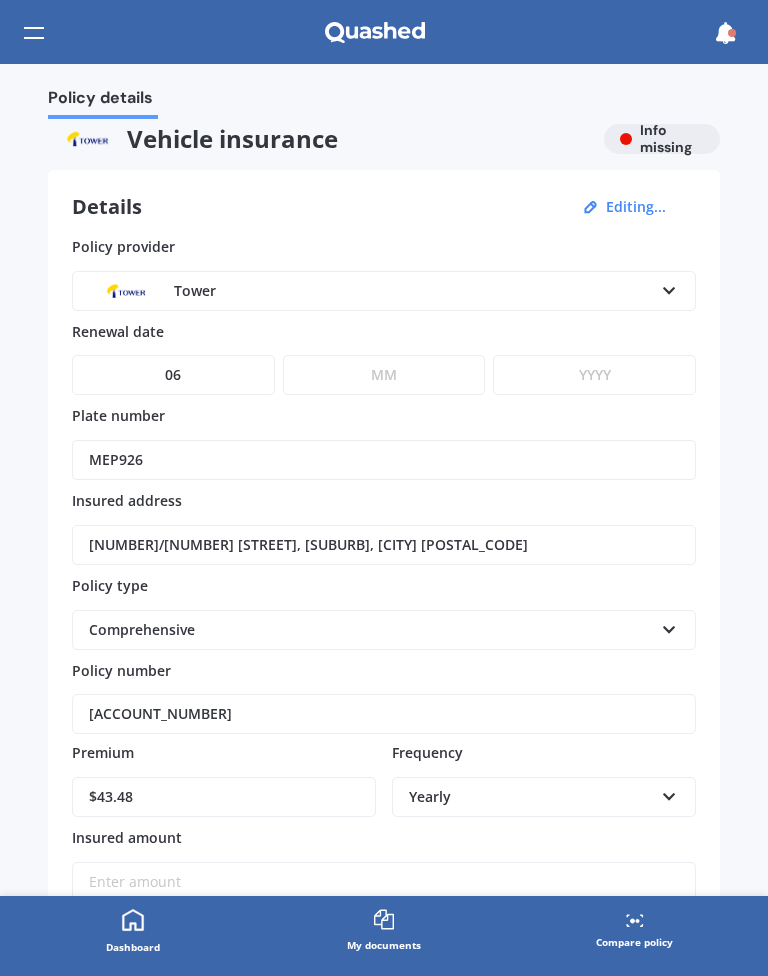 click on "MM 01 02 03 04 05 06 07 08 09 10 11 12" at bounding box center (384, 375) 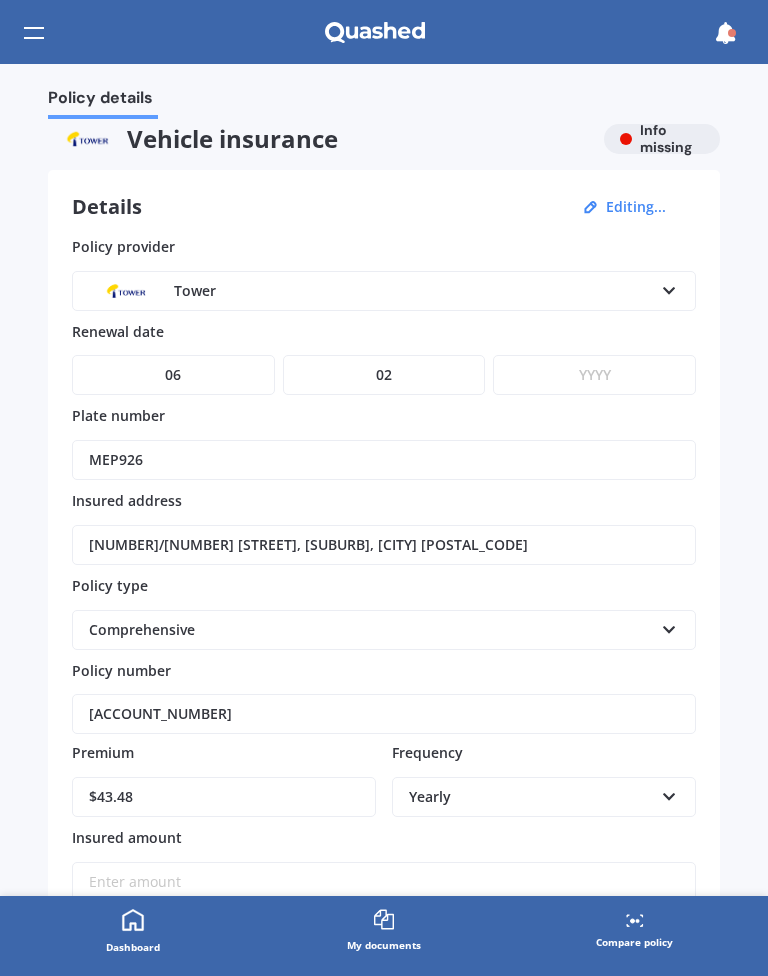click on "YYYY 2027 2026 2025 2024 2023 2022 2021 2020 2019 2018 2017 2016 2015 2014 2013 2012 2011 2010 2009 2008 2007 2006 2005 2004 2003 2002 2001 2000 1999 1998 1997 1996 1995 1994 1993 1992 1991 1990 1989 1988 1987 1986 1985 1984 1983 1982 1981 1980 1979 1978 1977 1976 1975 1974 1973 1972 1971 1970 1969 1968 1967 1966 1965 1964 1963 1962 1961 1960 1959 1958 1957 1956 1955 1954 1953 1952 1951 1950 1949 1948 1947 1946 1945 1944 1943 1942 1941 1940 1939 1938 1937 1936 1935 1934 1933 1932 1931 1930 1929 1928" at bounding box center (594, 375) 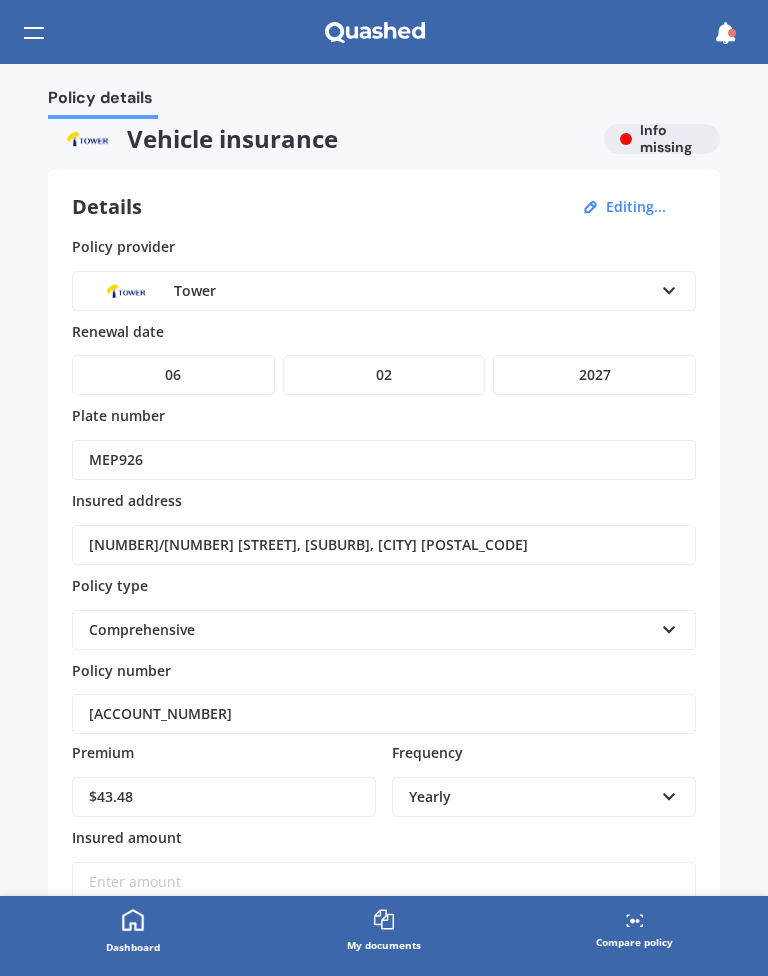click at bounding box center (669, 793) 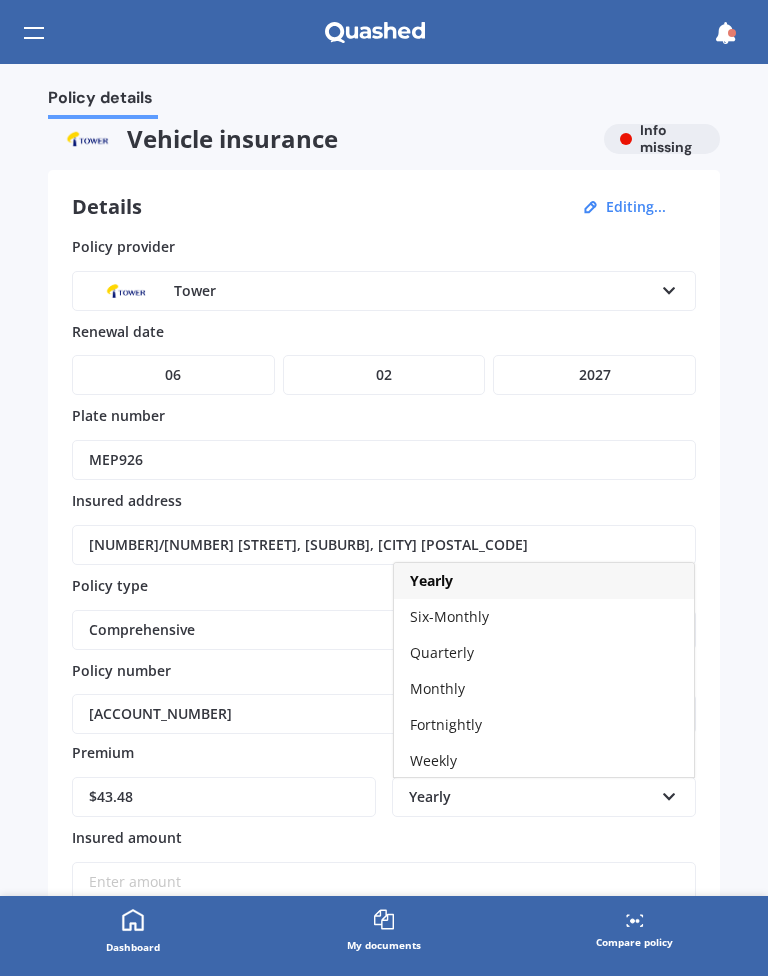 click on "Fortnightly" at bounding box center (431, 580) 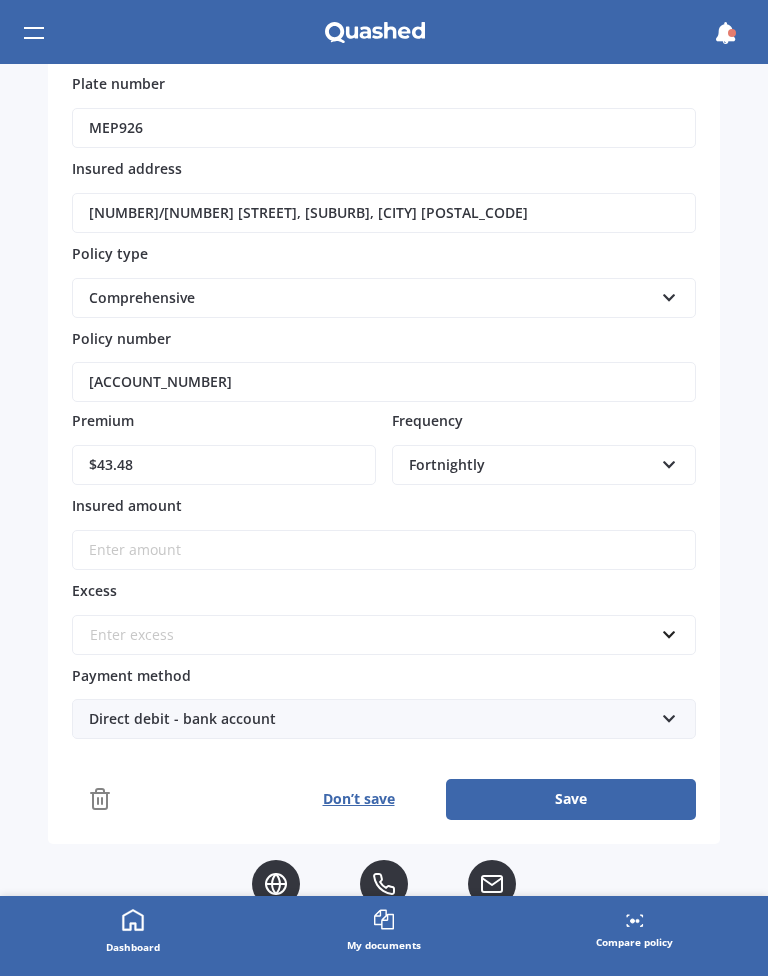 scroll, scrollTop: 333, scrollLeft: 0, axis: vertical 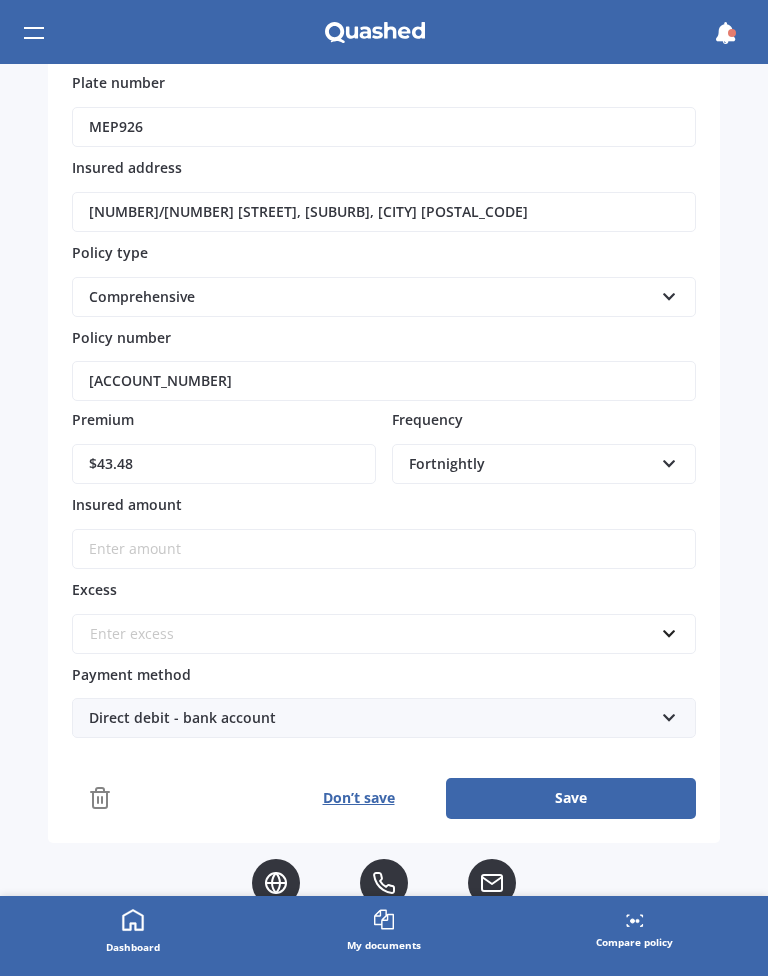 click on "Insured amount" at bounding box center (384, 549) 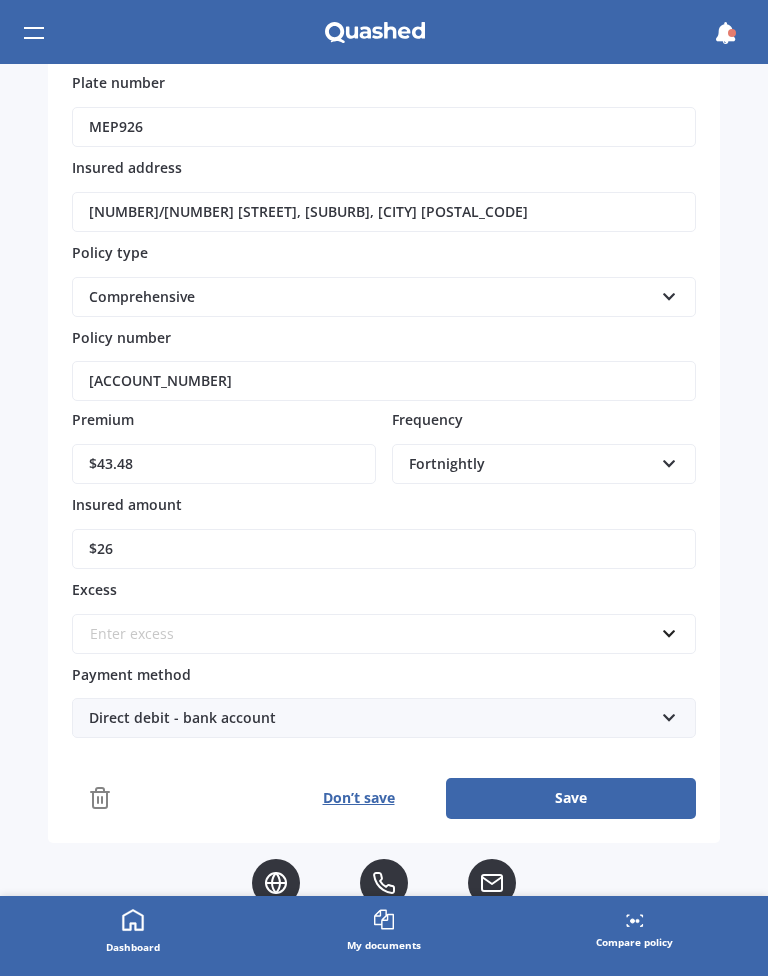 type on "$260" 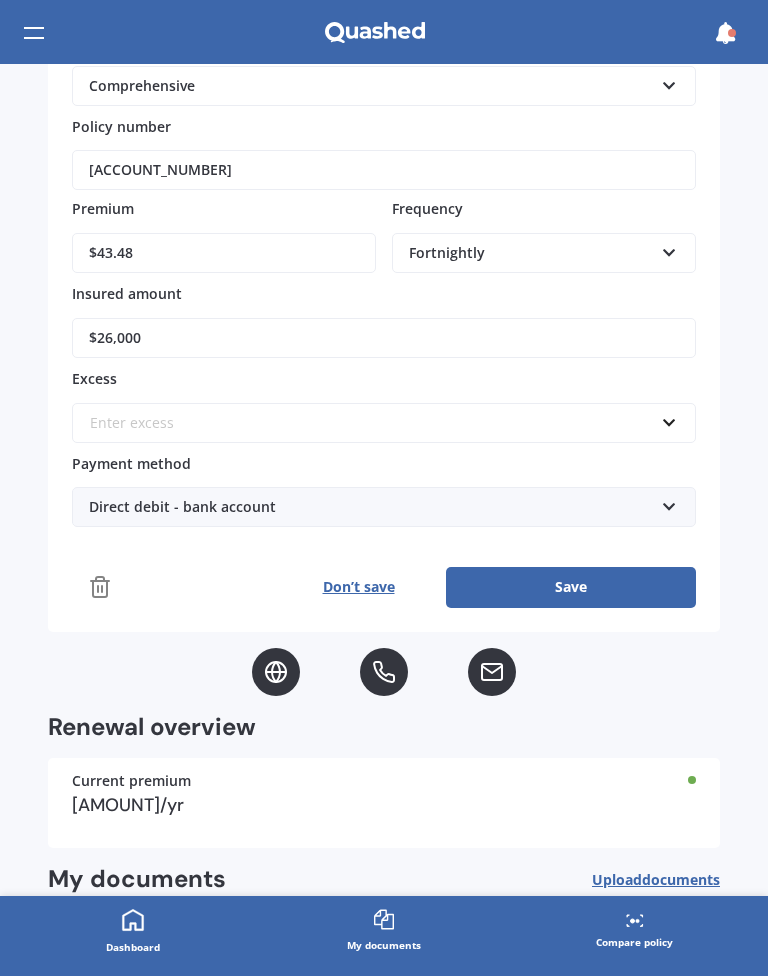 scroll, scrollTop: 548, scrollLeft: 0, axis: vertical 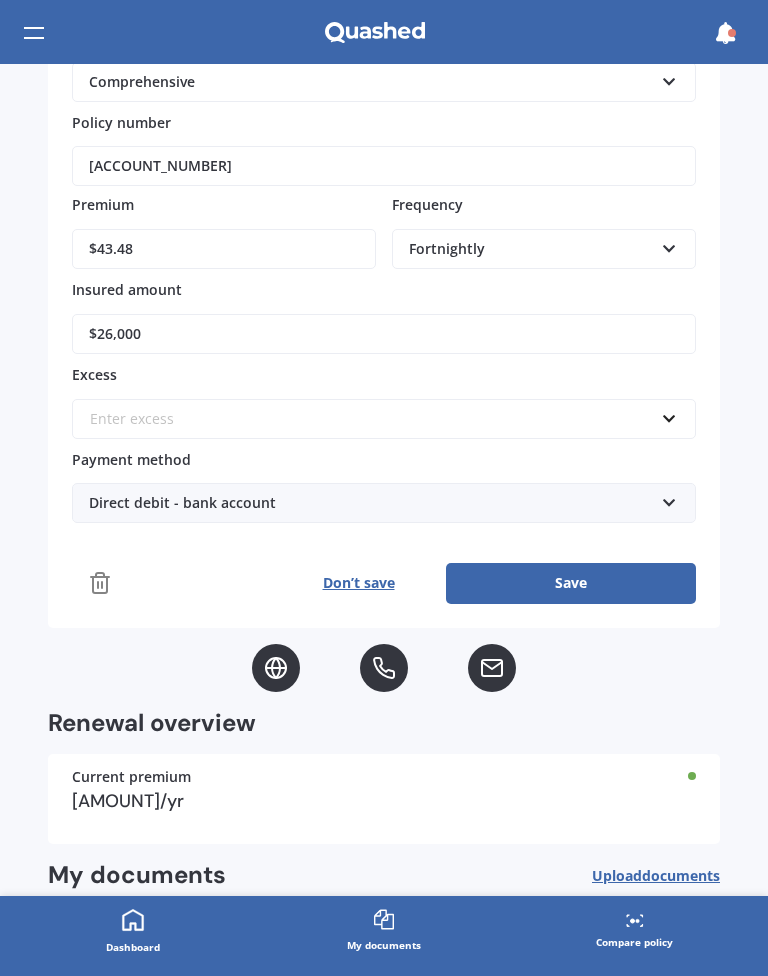 click at bounding box center (377, 419) 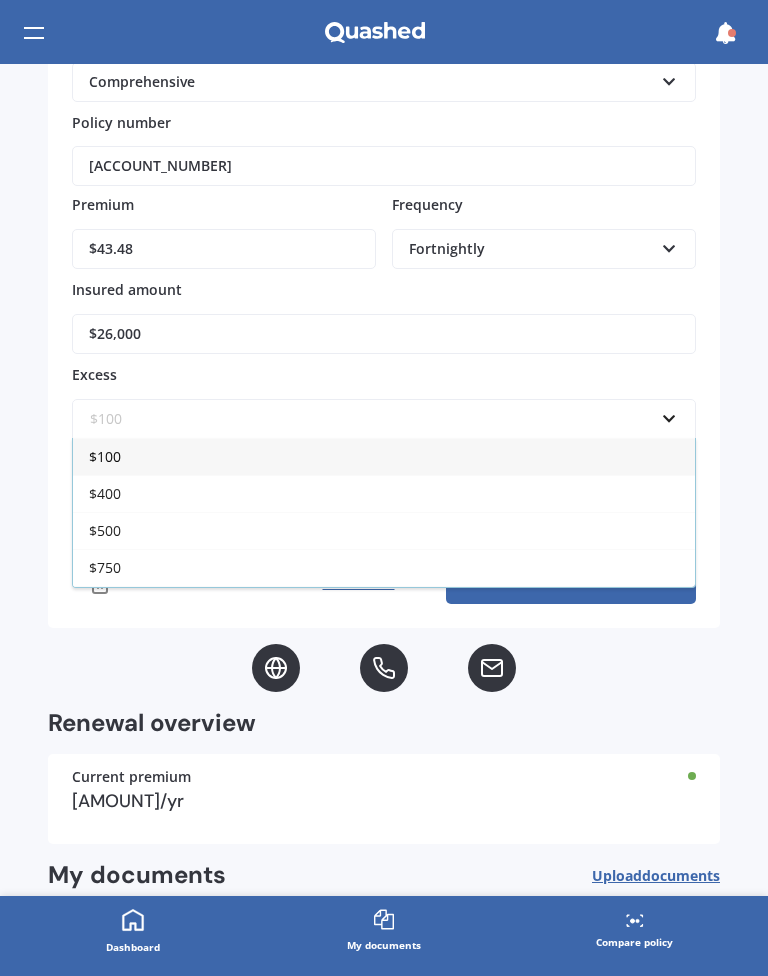 click on "$500" at bounding box center (384, 530) 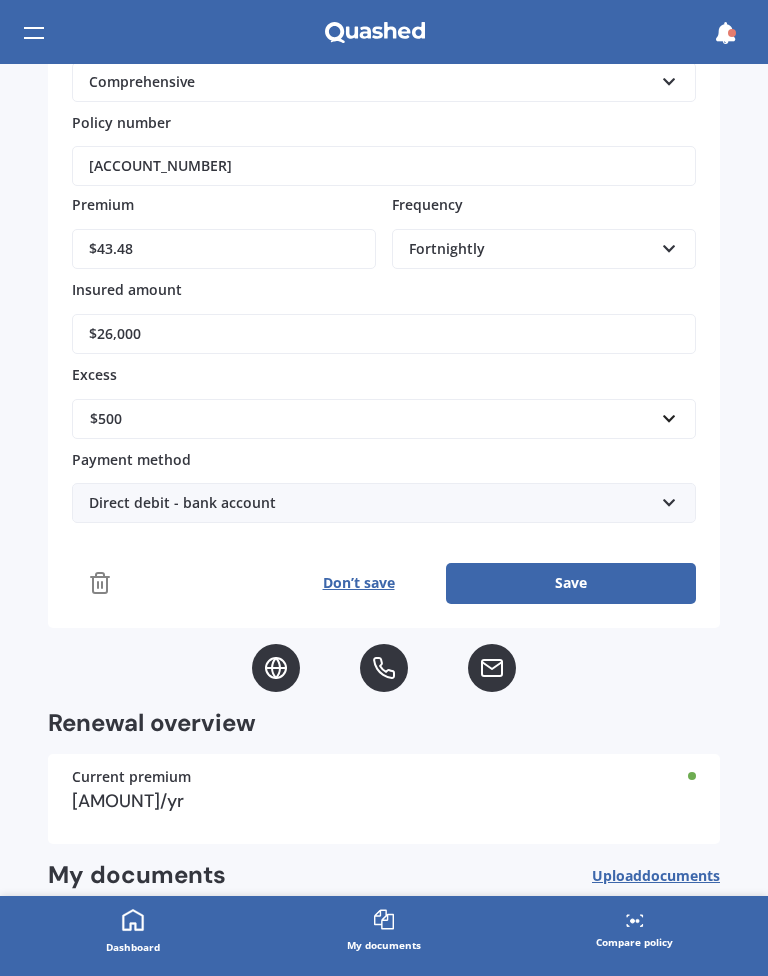 click on "Save" at bounding box center [571, 583] 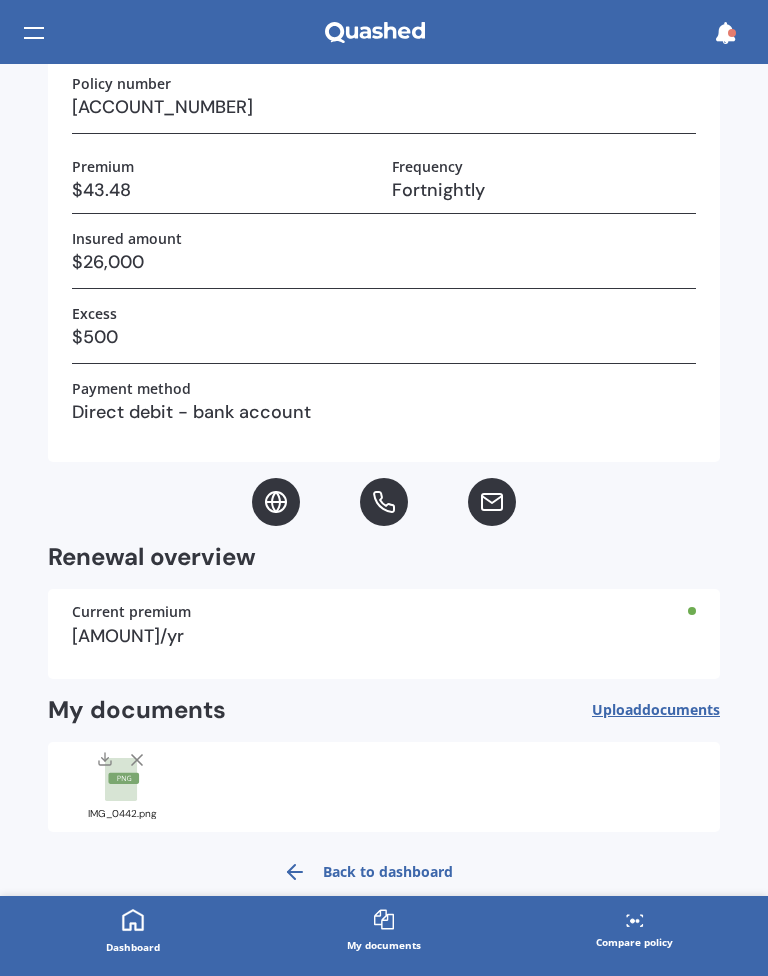 scroll, scrollTop: 458, scrollLeft: 0, axis: vertical 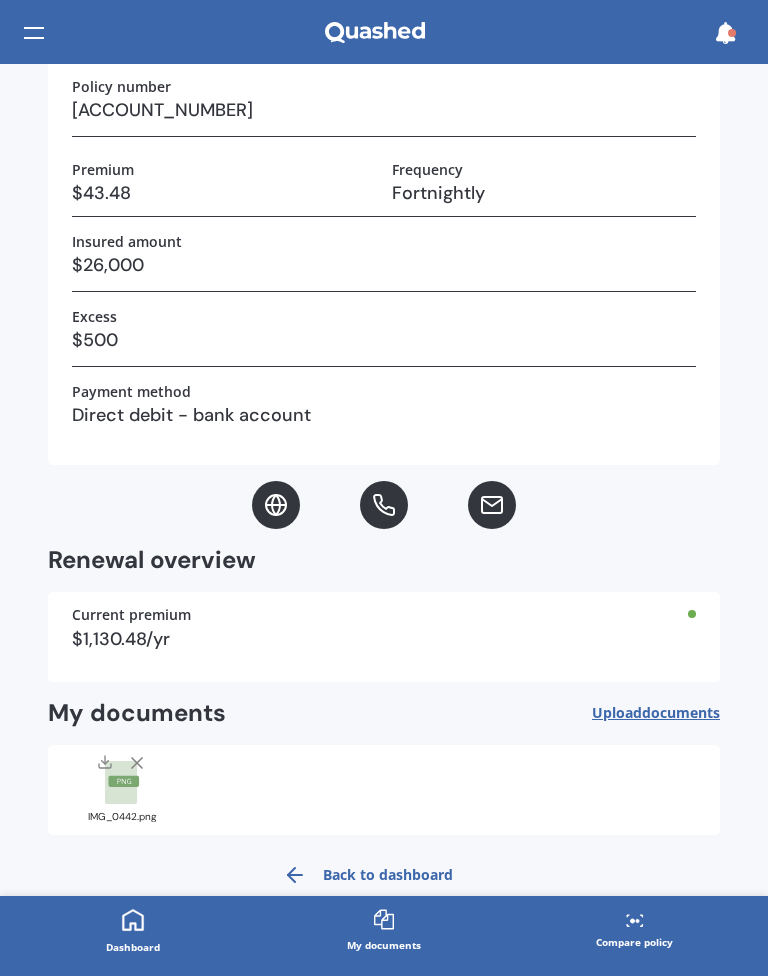 click at bounding box center (635, 920) 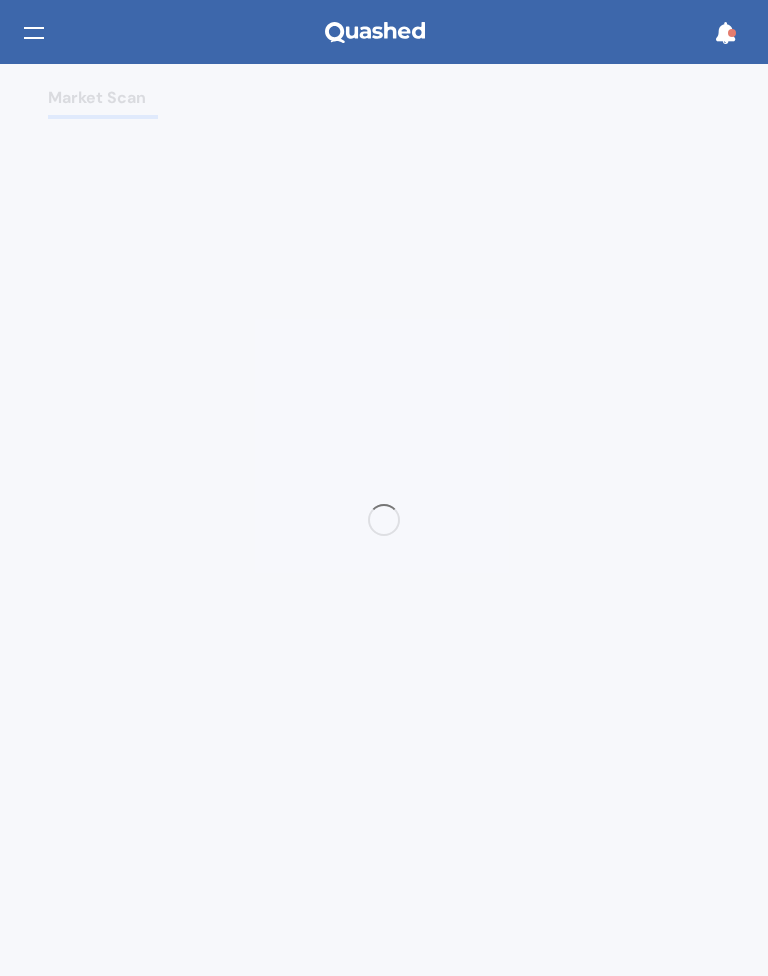 scroll, scrollTop: 0, scrollLeft: 0, axis: both 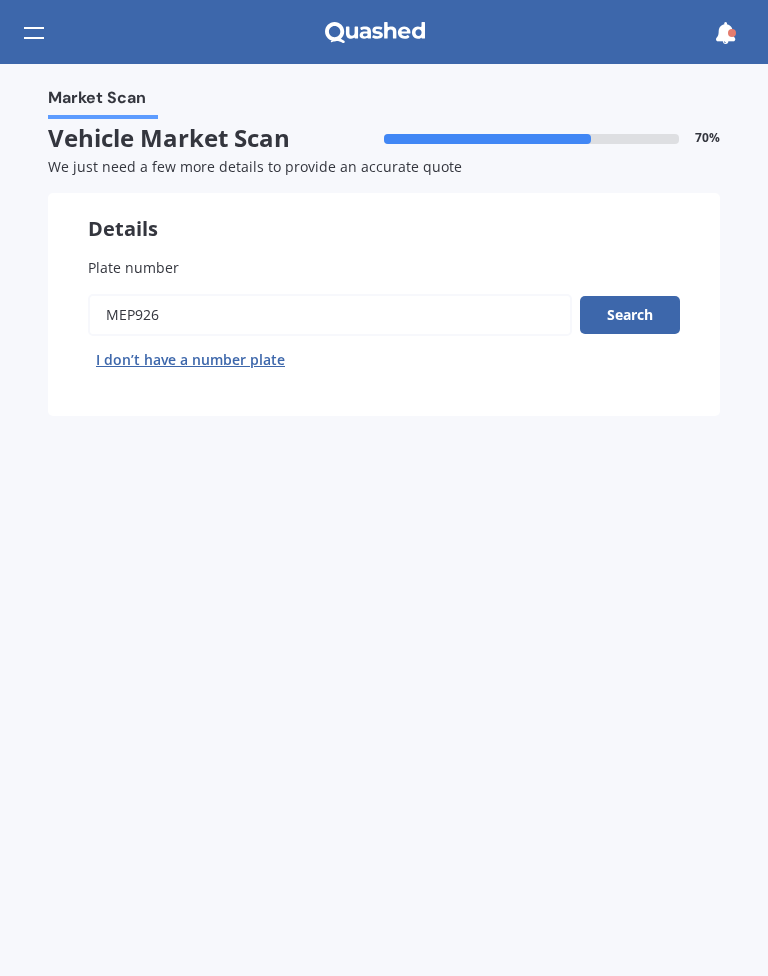 click on "Search" at bounding box center [630, 315] 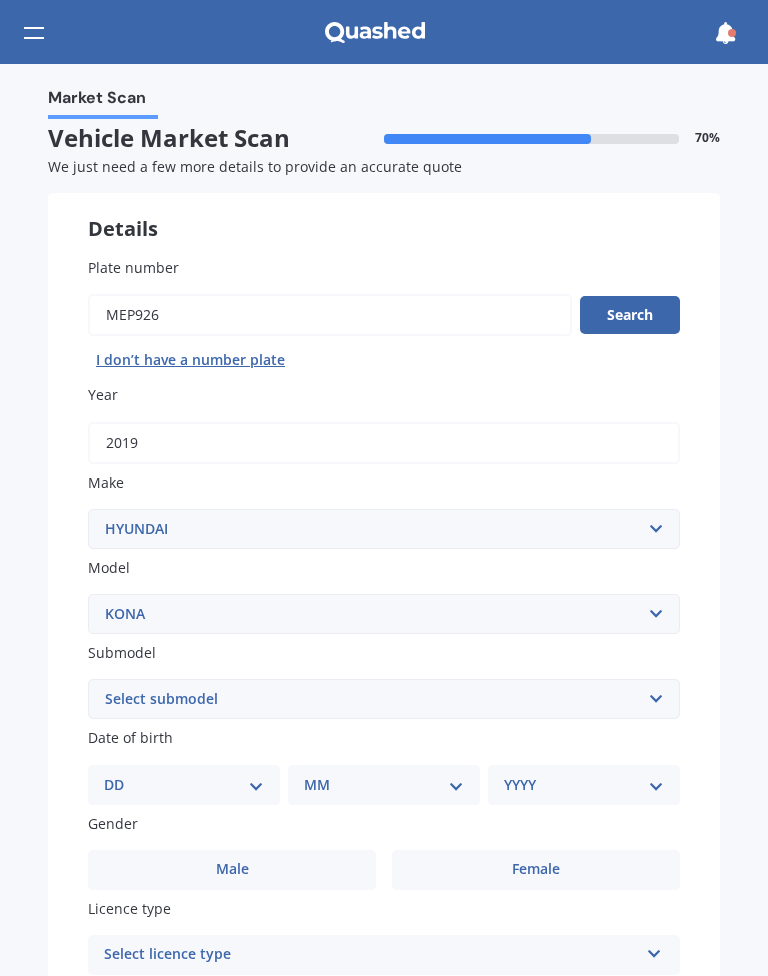 click on "Select submodel 1.6 HYBRID Elite 2W 1.6 Hybrid Limited N 1.6 Turbo AWD 2.0 2WD 2.0 Elite 2WD EV" at bounding box center [384, 699] 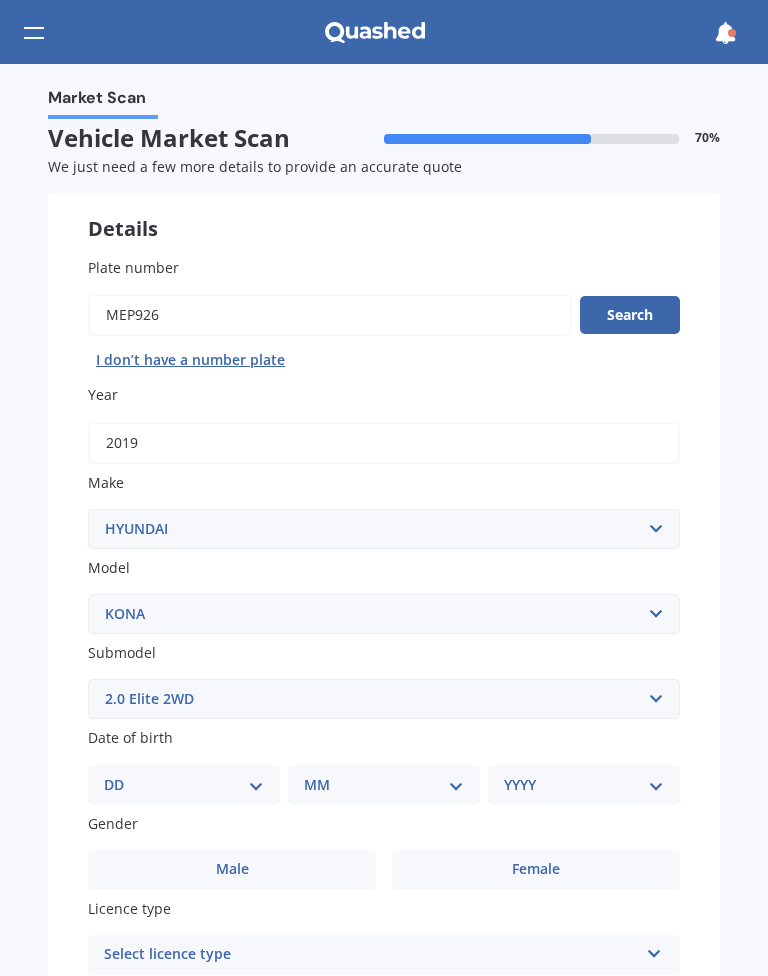click on "DD 01 02 03 04 05 06 07 08 09 10 11 12 13 14 15 16 17 18 19 20 21 22 23 24 25 26 27 28 29 30 31" at bounding box center [184, 785] 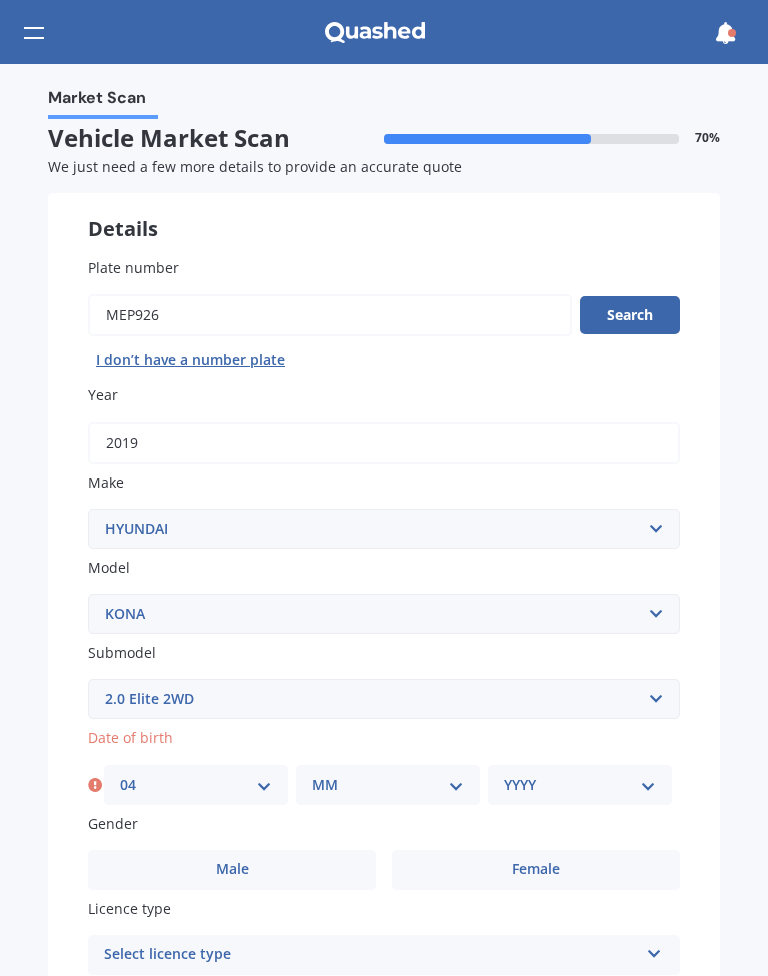 click on "MM 01 02 03 04 05 06 07 08 09 10 11 12" at bounding box center [388, 785] 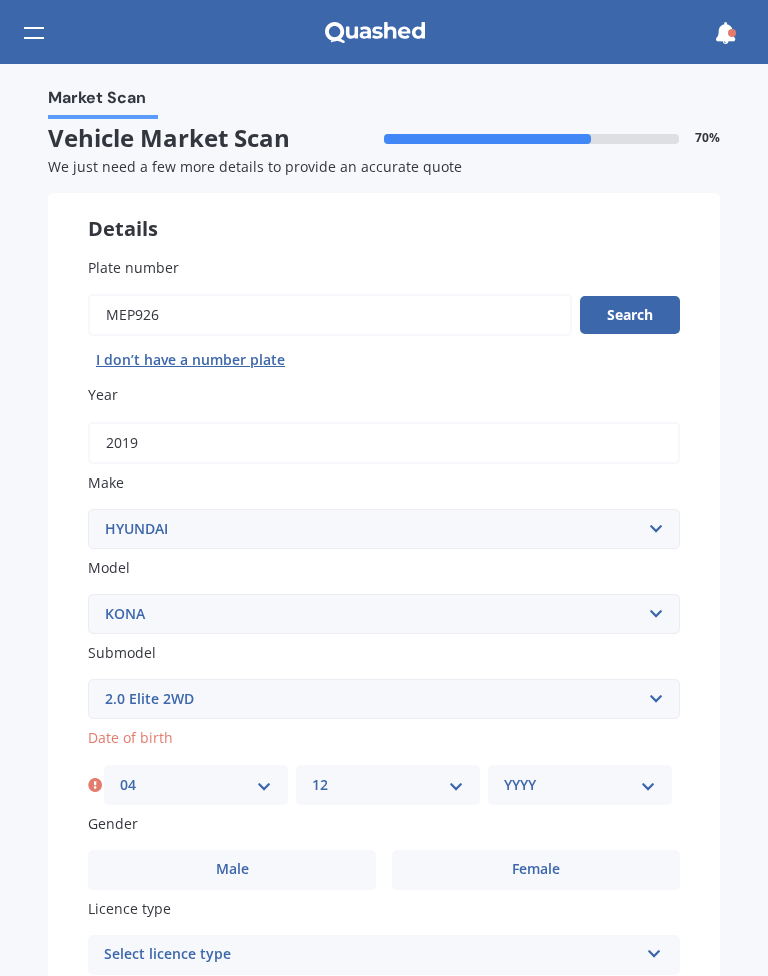 click on "YYYY 2025 2024 2023 2022 2021 2020 2019 2018 2017 2016 2015 2014 2013 2012 2011 2010 2009 2008 2007 2006 2005 2004 2003 2002 2001 2000 1999 1998 1997 1996 1995 1994 1993 1992 1991 1990 1989 1988 1987 1986 1985 1984 1983 1982 1981 1980 1979 1978 1977 1976 1975 1974 1973 1972 1971 1970 1969 1968 1967 1966 1965 1964 1963 1962 1961 1960 1959 1958 1957 1956 1955 1954 1953 1952 1951 1950 1949 1948 1947 1946 1945 1944 1943 1942 1941 1940 1939 1938 1937 1936 1935 1934 1933 1932 1931 1930 1929 1928 1927 1926" at bounding box center (580, 785) 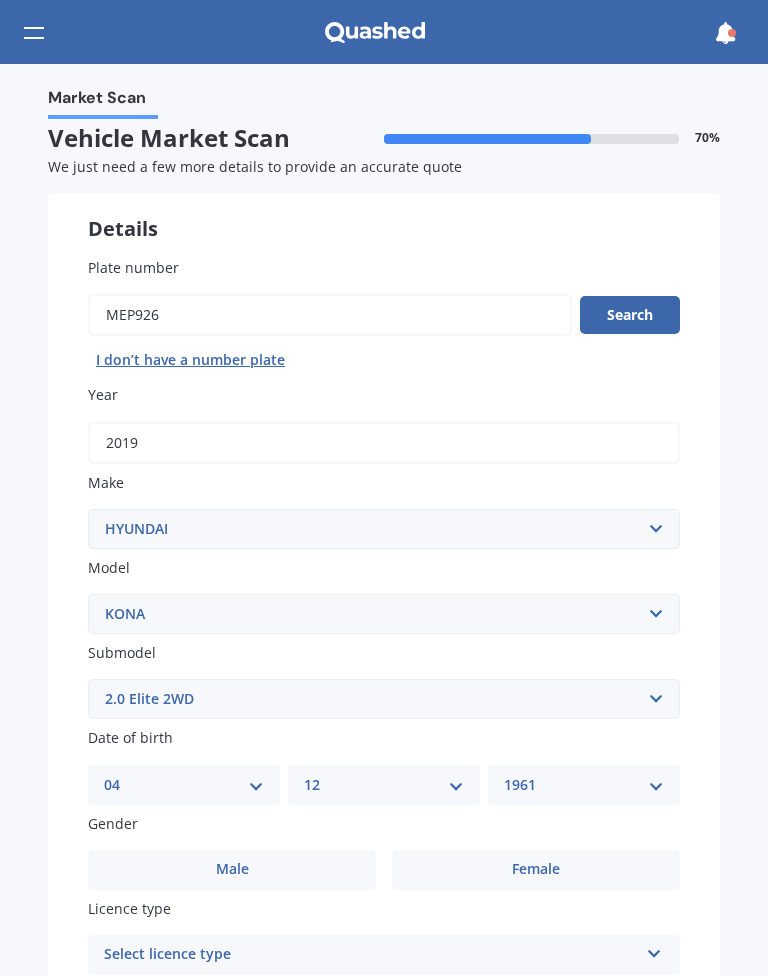 click on "YYYY 2025 2024 2023 2022 2021 2020 2019 2018 2017 2016 2015 2014 2013 2012 2011 2010 2009 2008 2007 2006 2005 2004 2003 2002 2001 2000 1999 1998 1997 1996 1995 1994 1993 1992 1991 1990 1989 1988 1987 1986 1985 1984 1983 1982 1981 1980 1979 1978 1977 1976 1975 1974 1973 1972 1971 1970 1969 1968 1967 1966 1965 1964 1963 1962 1961 1960 1959 1958 1957 1956 1955 1954 1953 1952 1951 1950 1949 1948 1947 1946 1945 1944 1943 1942 1941 1940 1939 1938 1937 1936 1935 1934 1933 1932 1931 1930 1929 1928 1927 1926" at bounding box center (584, 785) 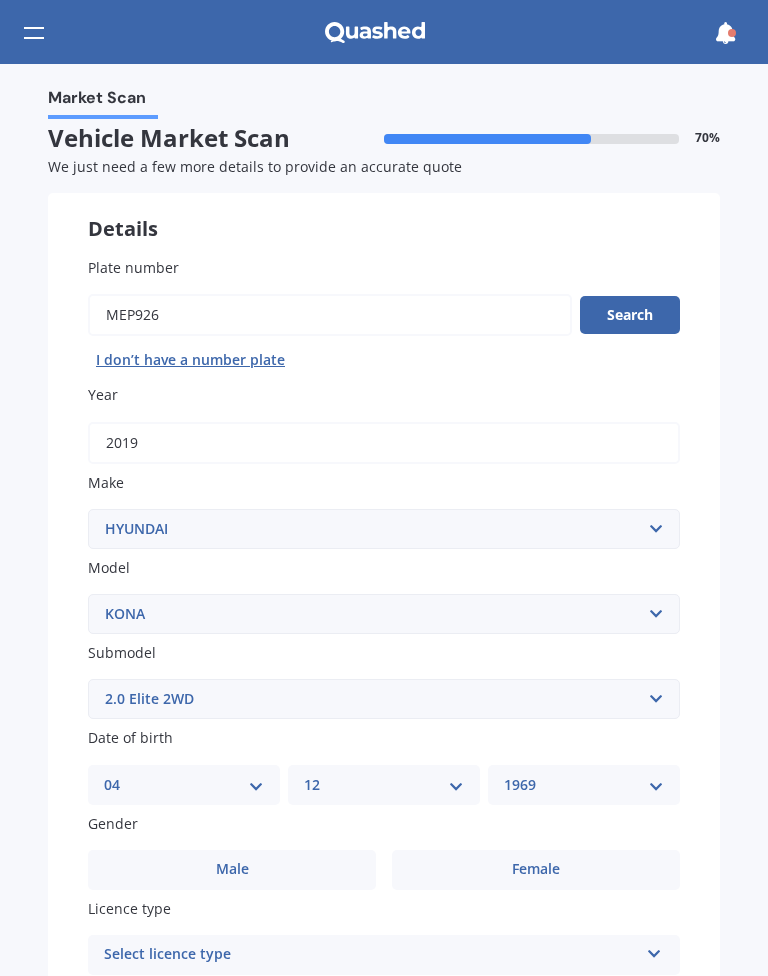 click on "Female" at bounding box center (536, 870) 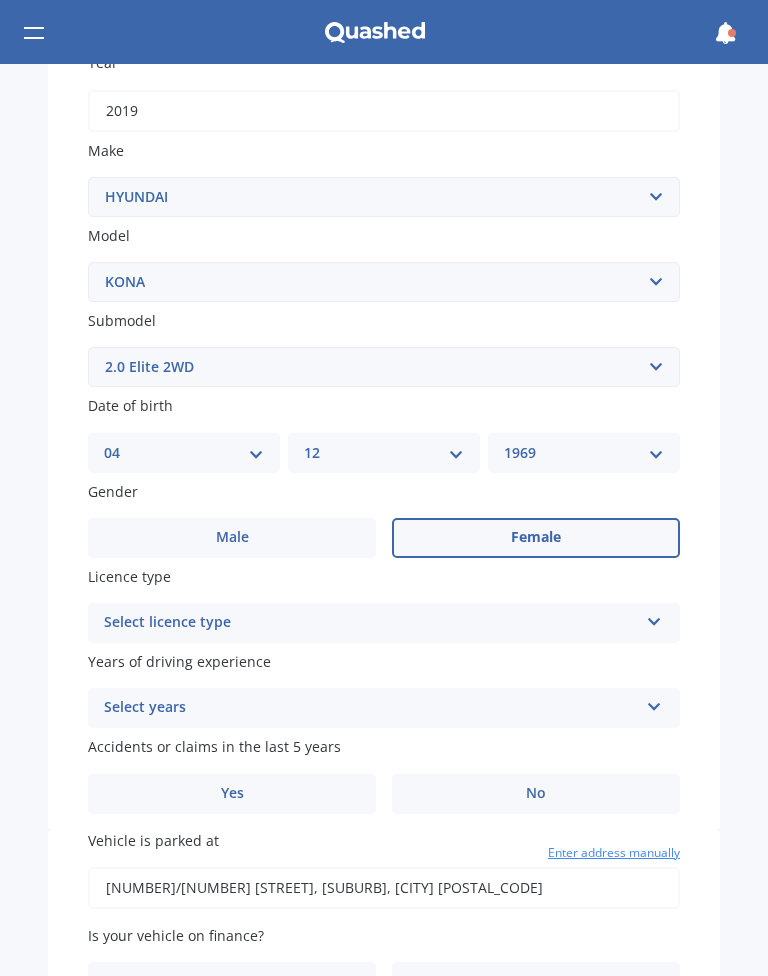 scroll, scrollTop: 347, scrollLeft: 0, axis: vertical 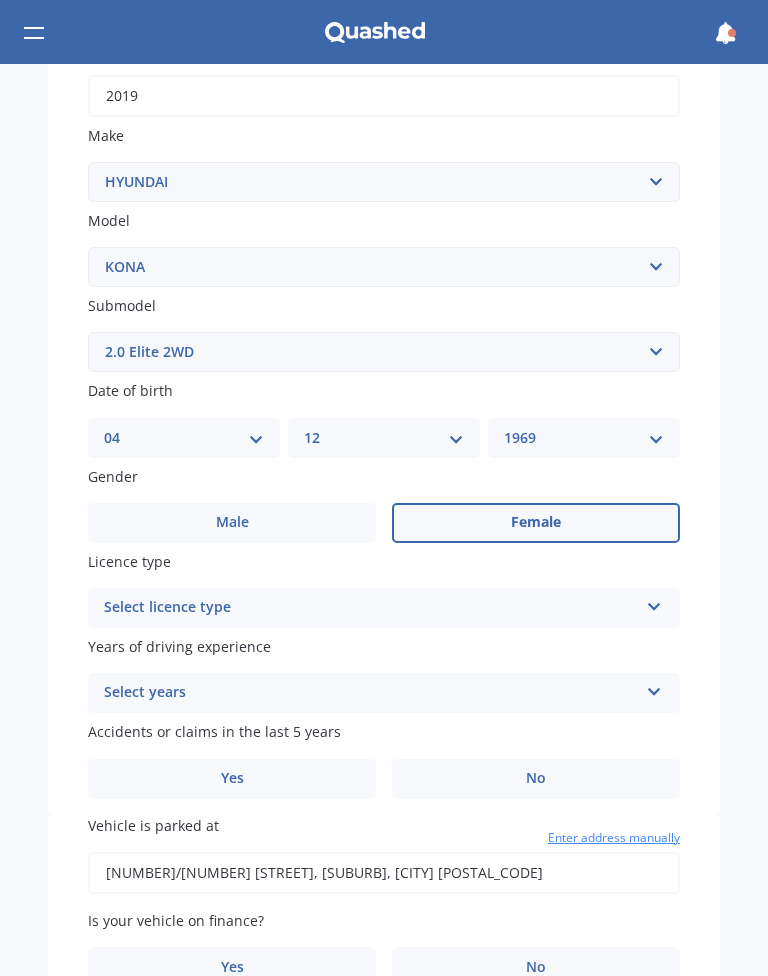 click at bounding box center [654, 603] 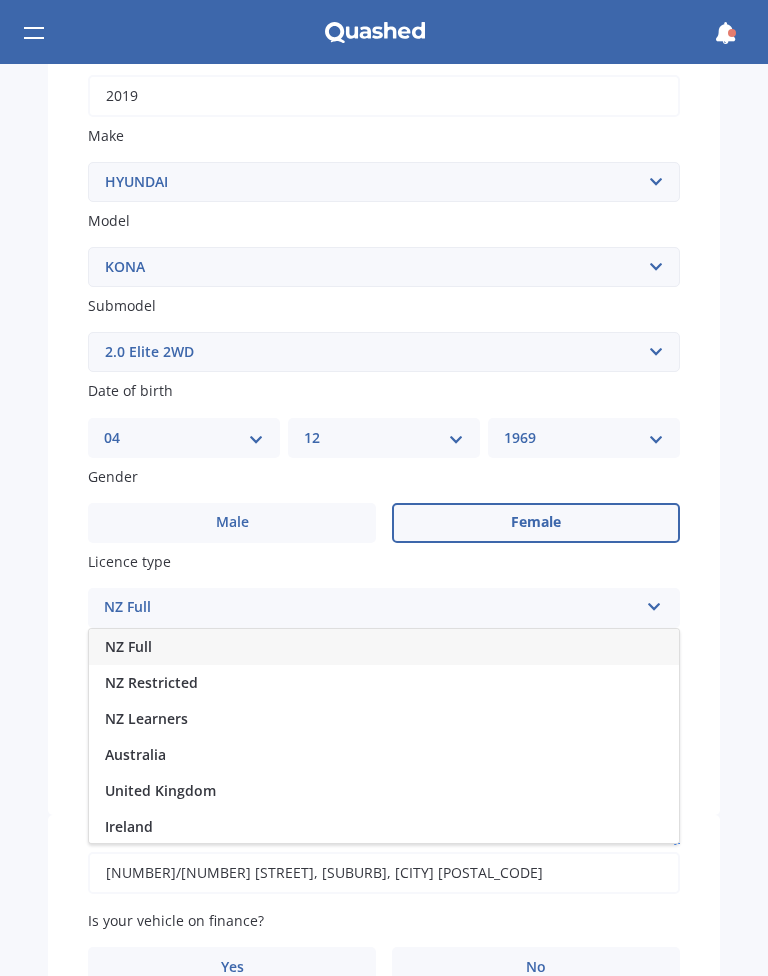 click on "NZ Full" at bounding box center (384, 647) 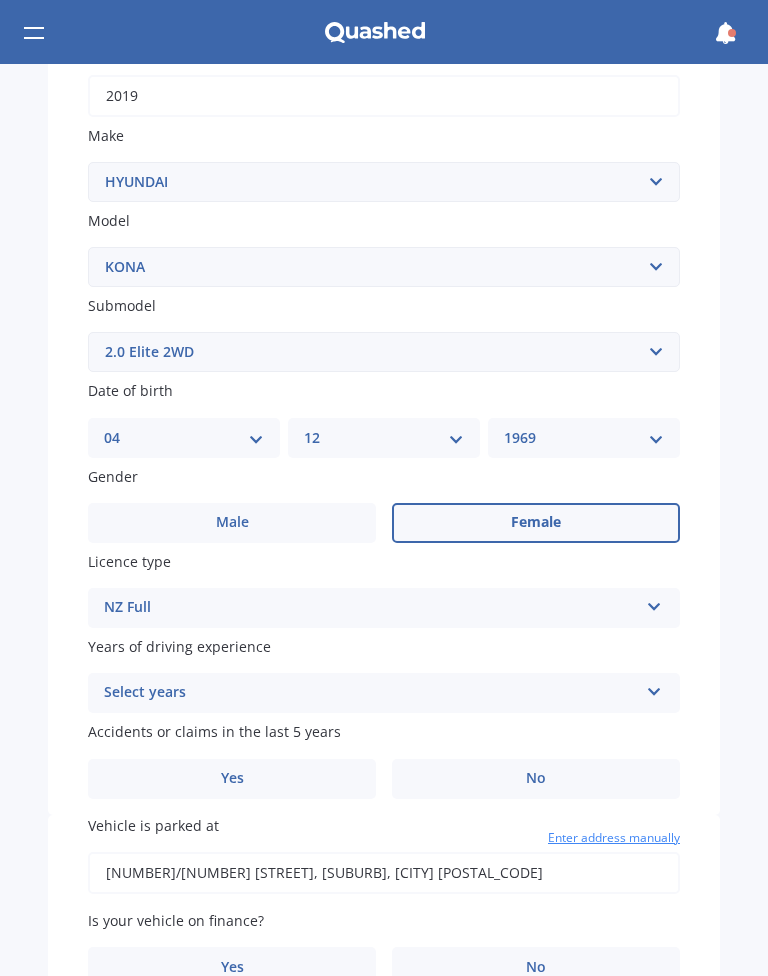 click at bounding box center [654, 603] 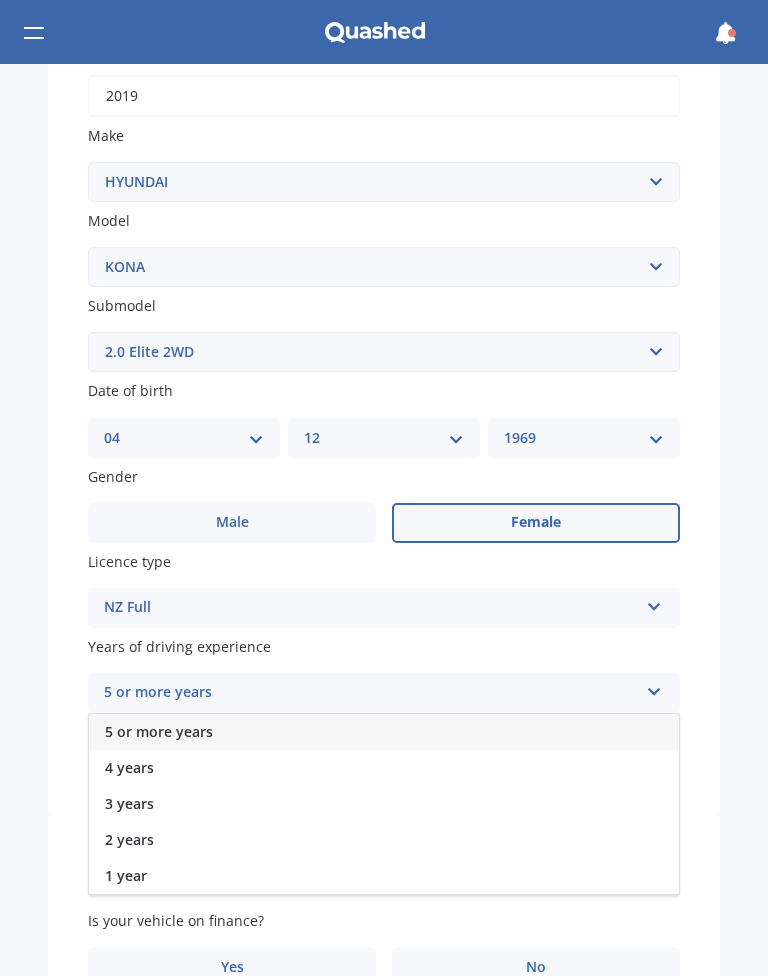 click on "5 or more years" at bounding box center [384, 732] 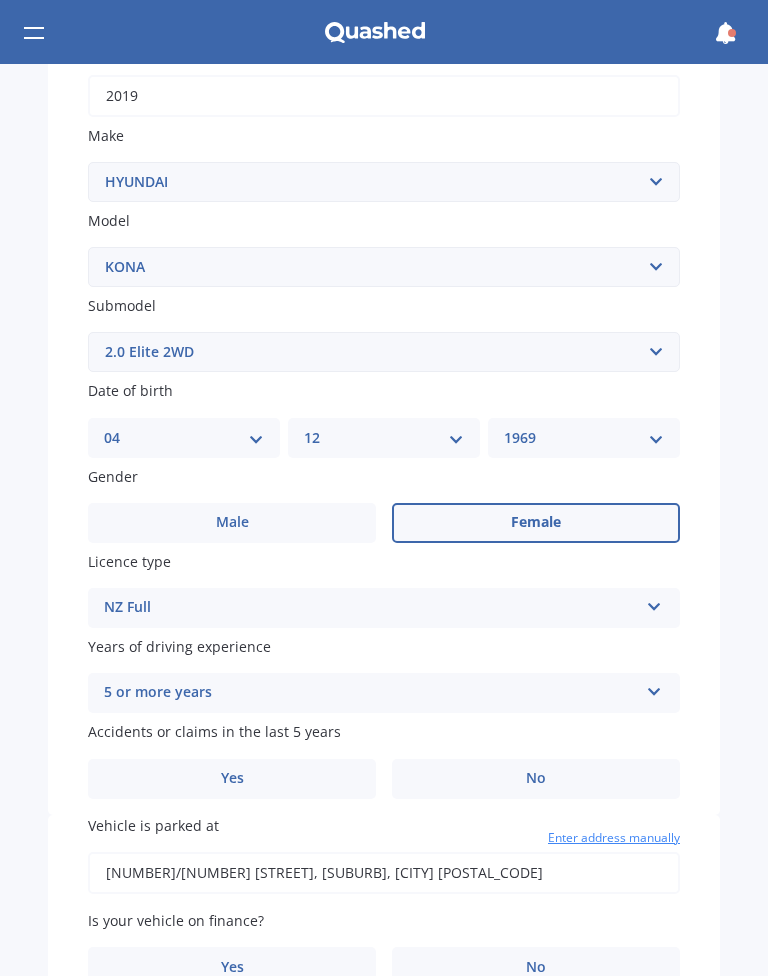 click on "No" at bounding box center [536, 523] 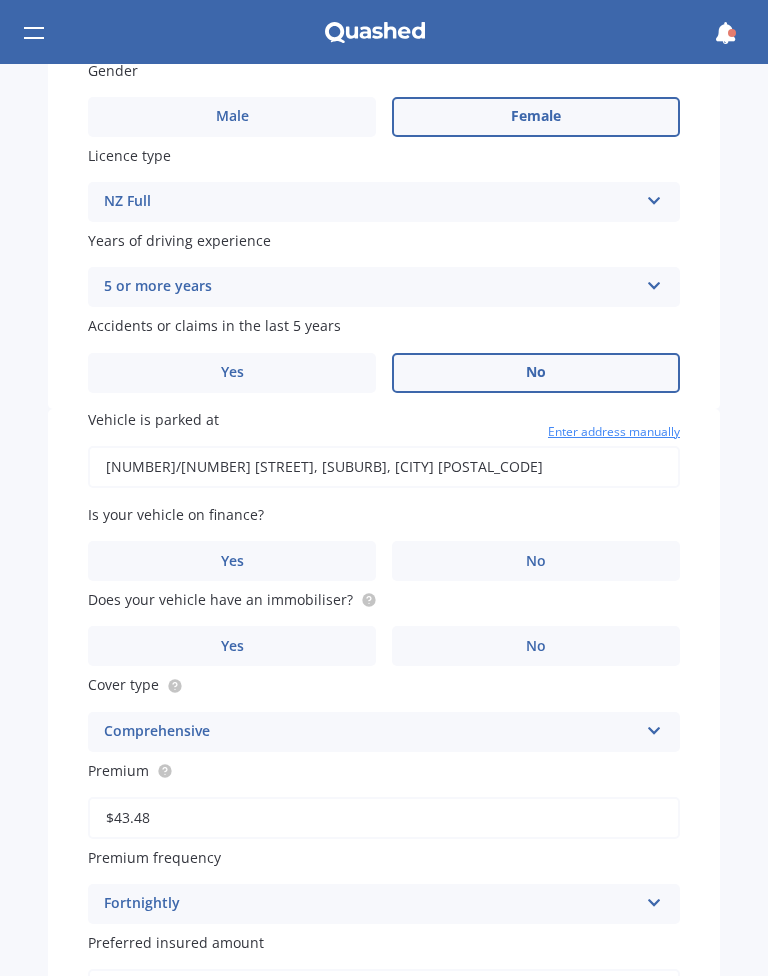 scroll, scrollTop: 754, scrollLeft: 0, axis: vertical 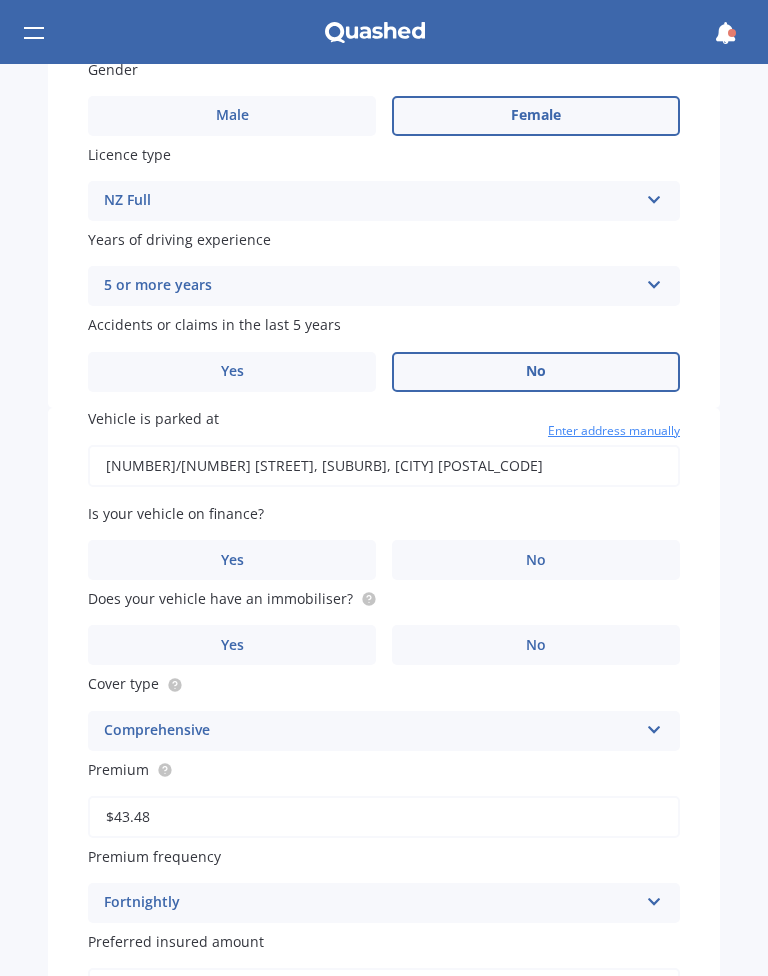 click on "Yes" at bounding box center (232, 116) 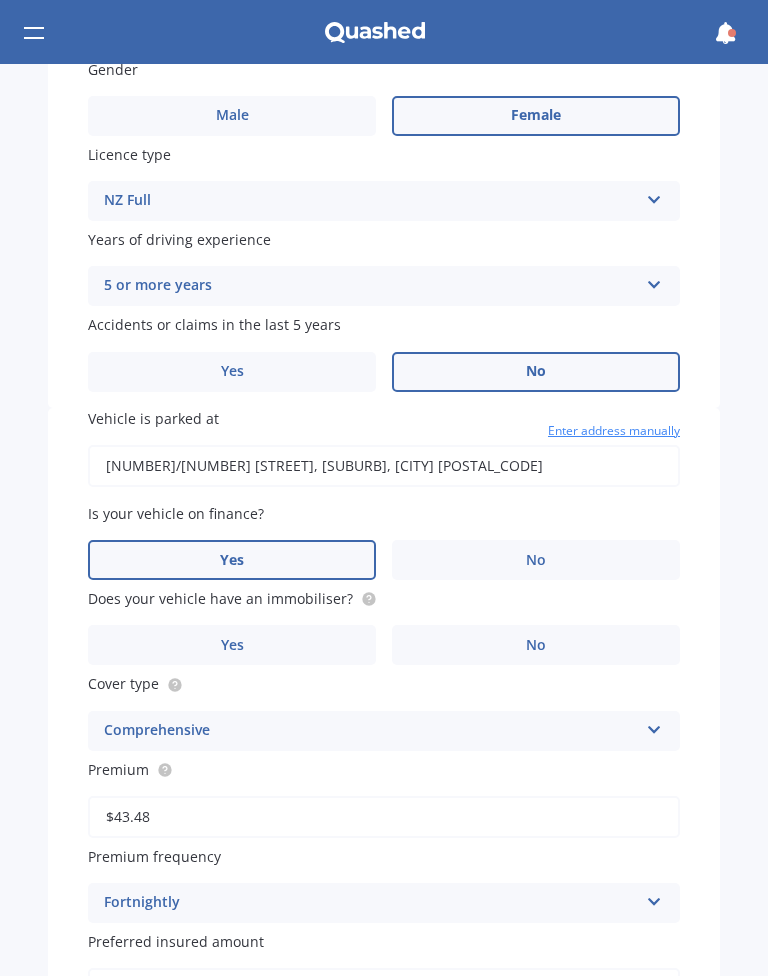 click on "No" at bounding box center (536, 116) 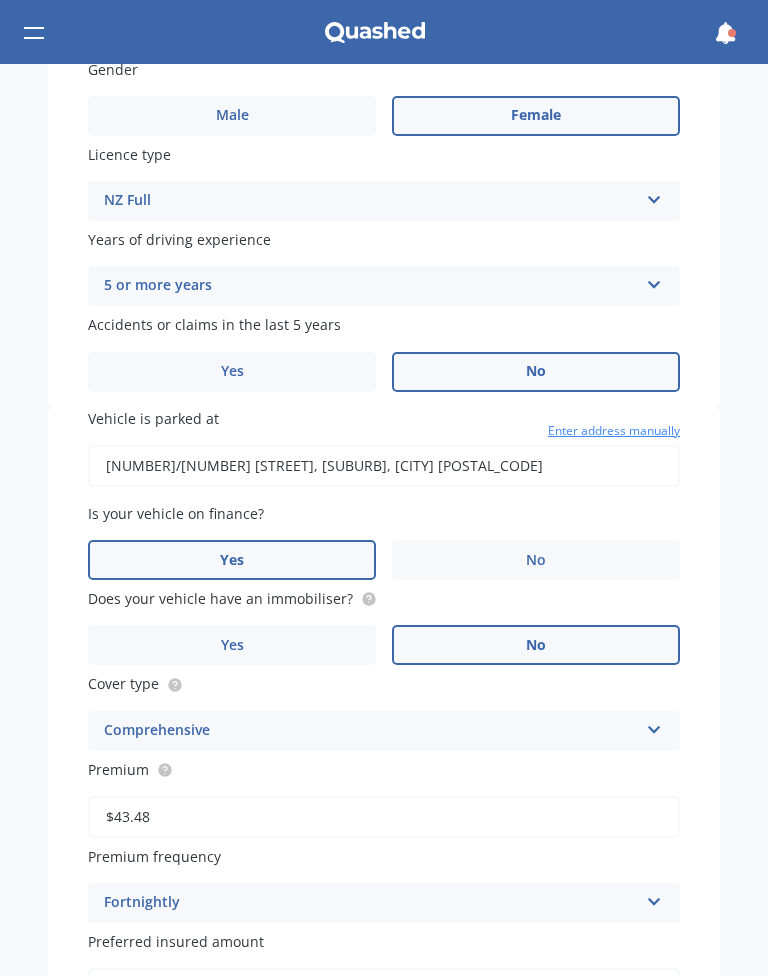 click on "Yes" at bounding box center [232, 116] 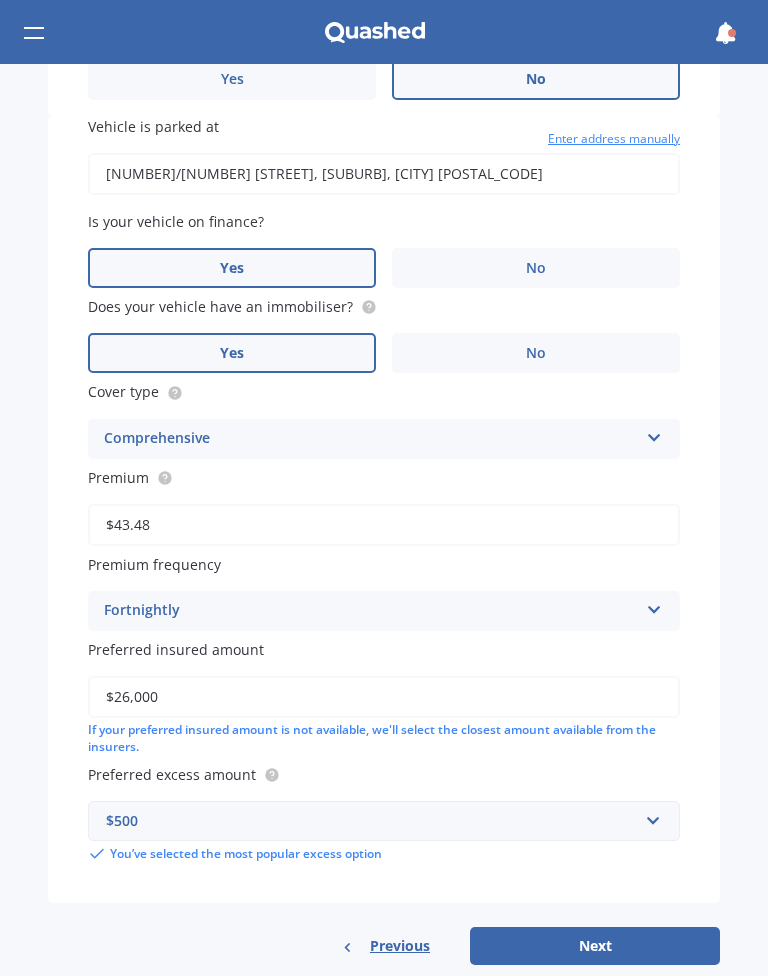 scroll, scrollTop: 1045, scrollLeft: 0, axis: vertical 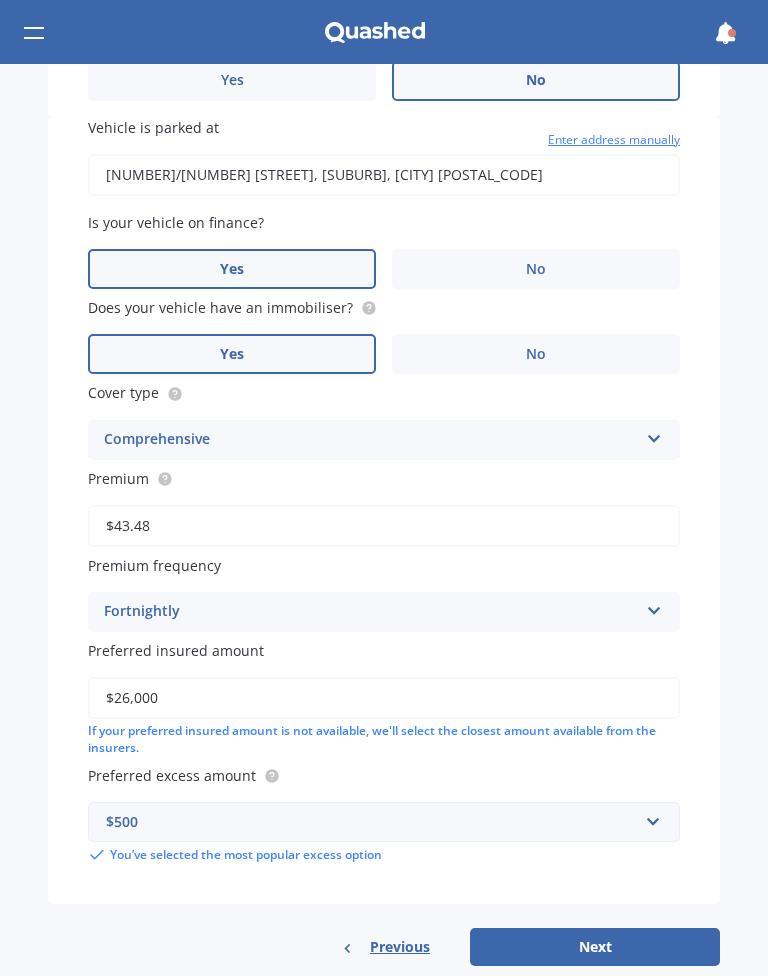 click on "Next" at bounding box center (595, 947) 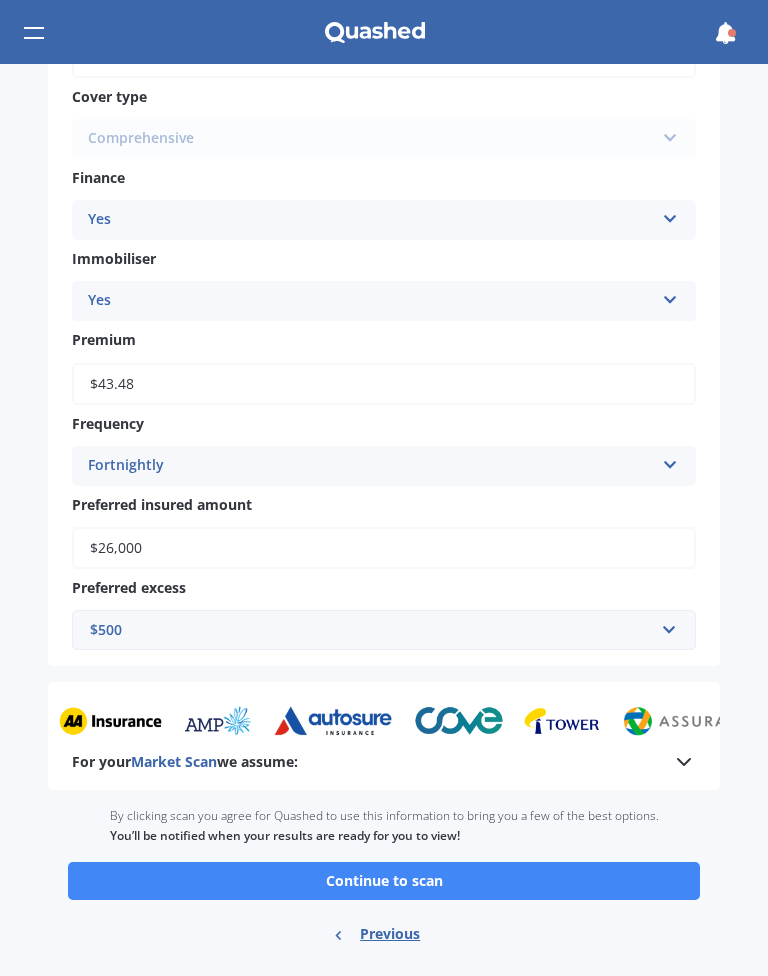 scroll, scrollTop: 730, scrollLeft: 0, axis: vertical 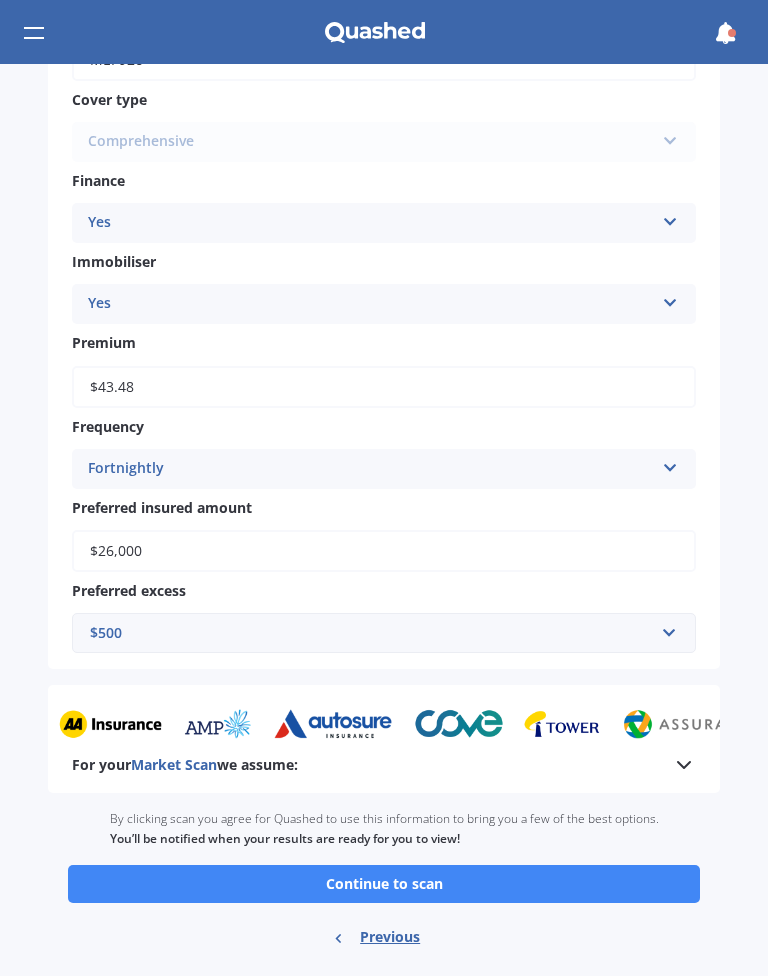 click on "Continue to scan" at bounding box center [384, 884] 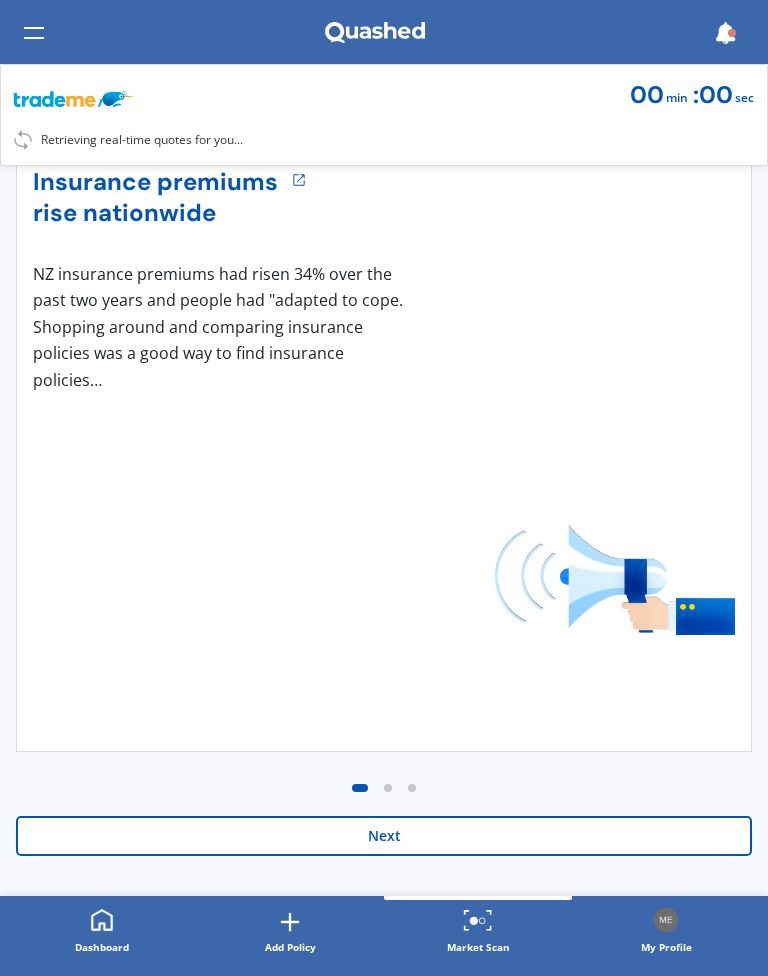 scroll, scrollTop: 256, scrollLeft: 0, axis: vertical 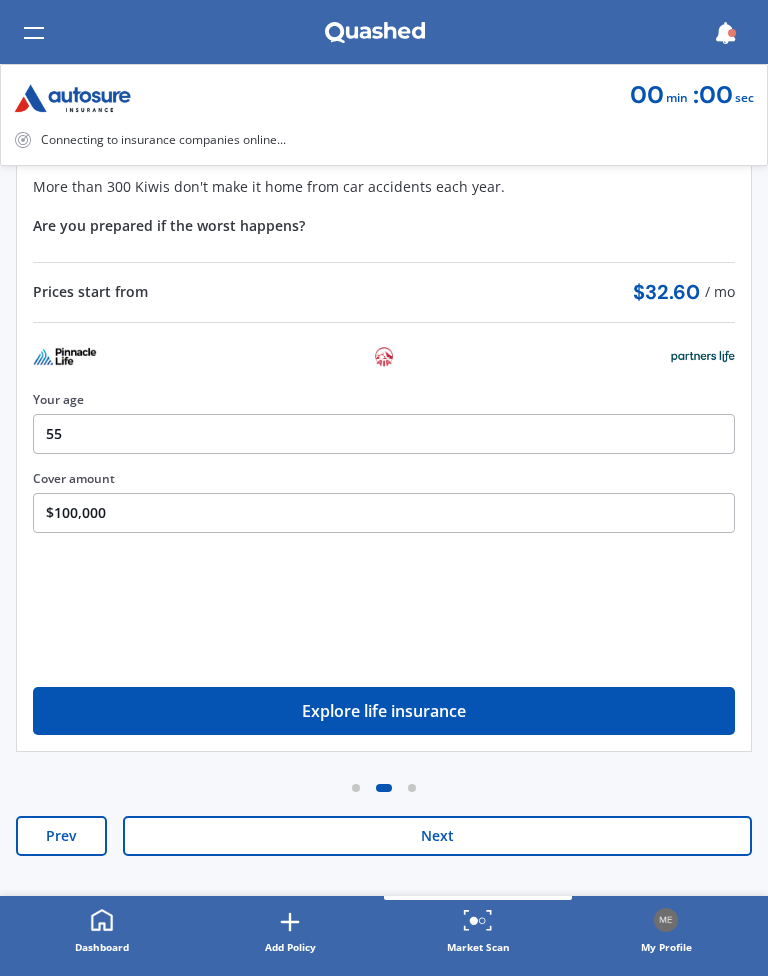 click on "Next" at bounding box center (437, 836) 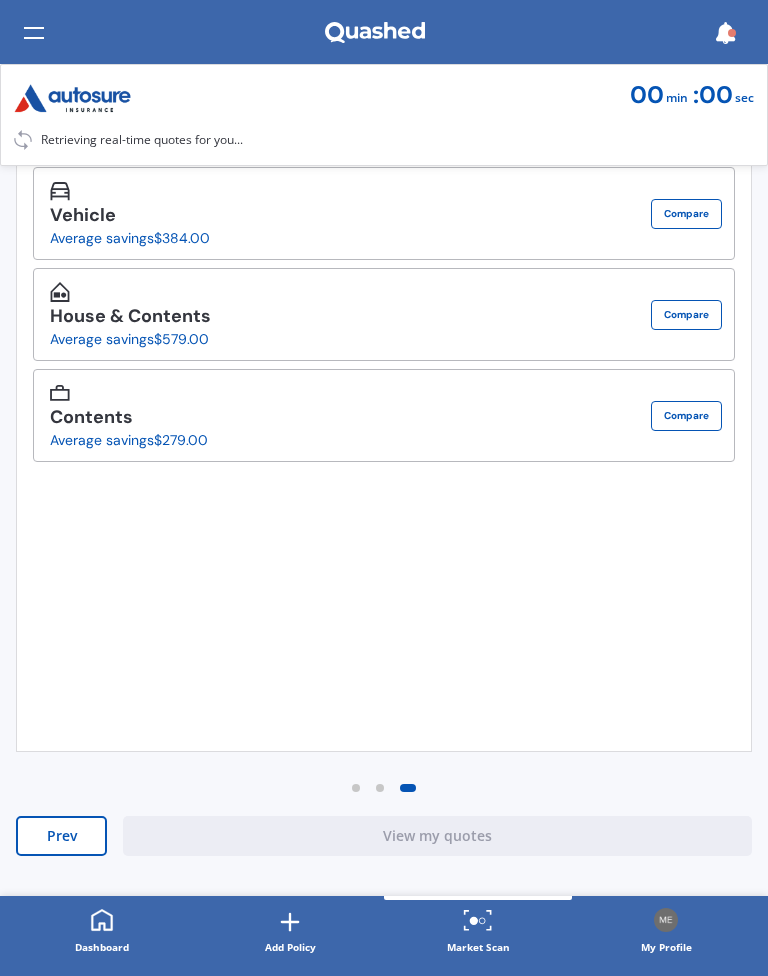 scroll, scrollTop: 256, scrollLeft: 0, axis: vertical 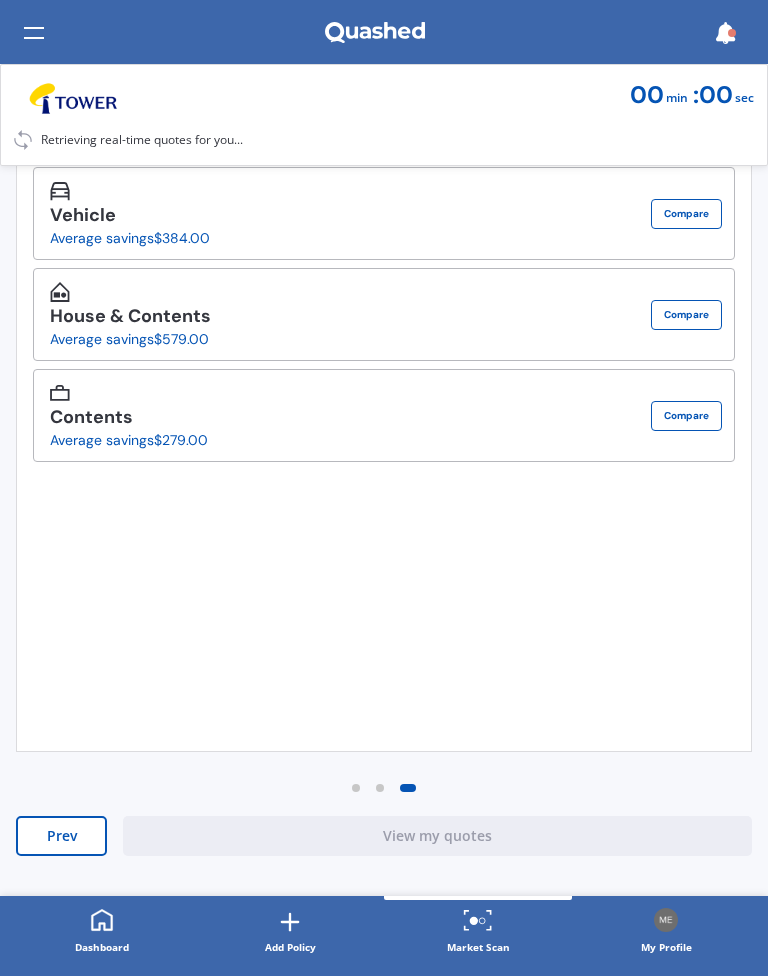 click on "Quashed in the news Insurance premiums rise nationwide 1 NZ insurance premiums had risen 34% over the past two years and people had "adapted to cope. Shopping around and comparing insurance policies was a good way to find insurance policies… Your car is covered, what about you? Explore life insurance options. More than 300 Kiwis don't make it home from car accidents each year. Are you prepared if the worst happens? Prices start from $ [AMOUNT] / mo Your age [AGE] Cover amount $[AMOUNT] Explore life insurance Shop and save on more of your policies You don't have to wait until your policy renews to switch and save, it's quick and easy to do it today Vehicle Insurance Average savings $[AMOUNT] Compare House & Contents Insurance Average savings $[AMOUNT] Compare Contents Insurance Average savings $[AMOUNT] Compare Prev View my quotes" at bounding box center (384, 459) 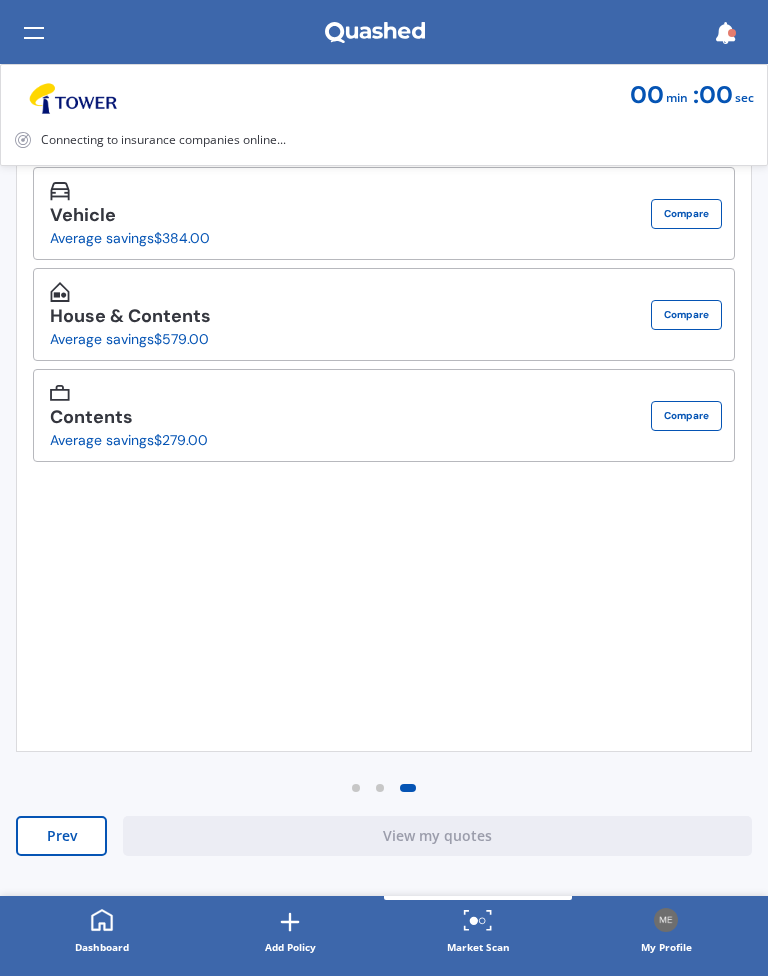 click on "View my quotes" at bounding box center (437, 836) 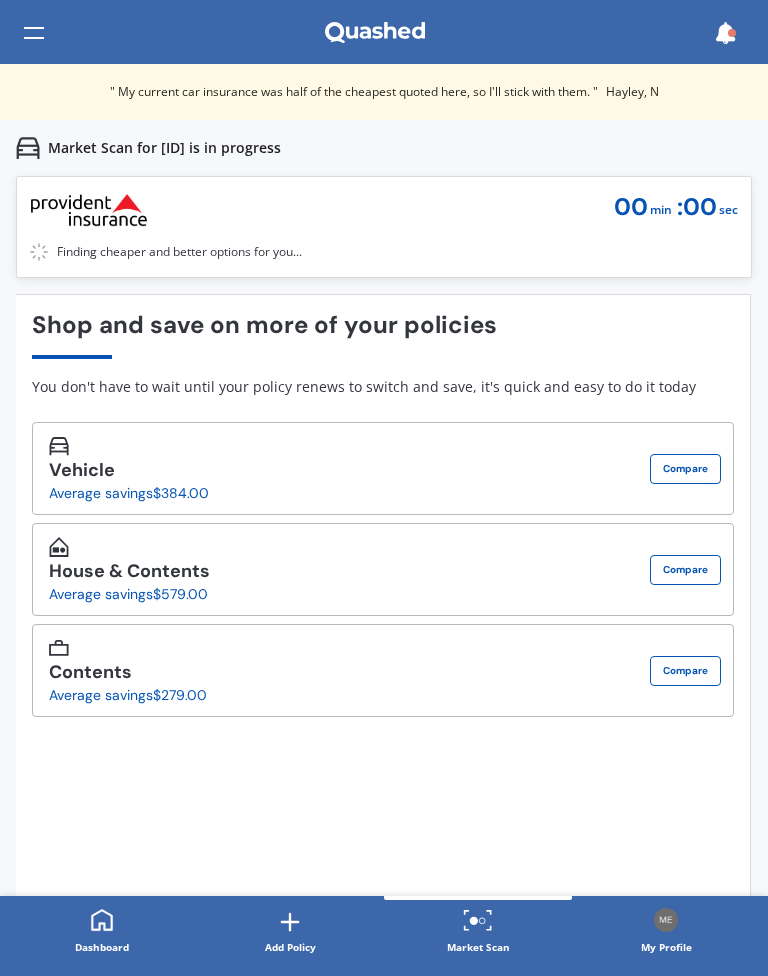 scroll, scrollTop: 0, scrollLeft: 0, axis: both 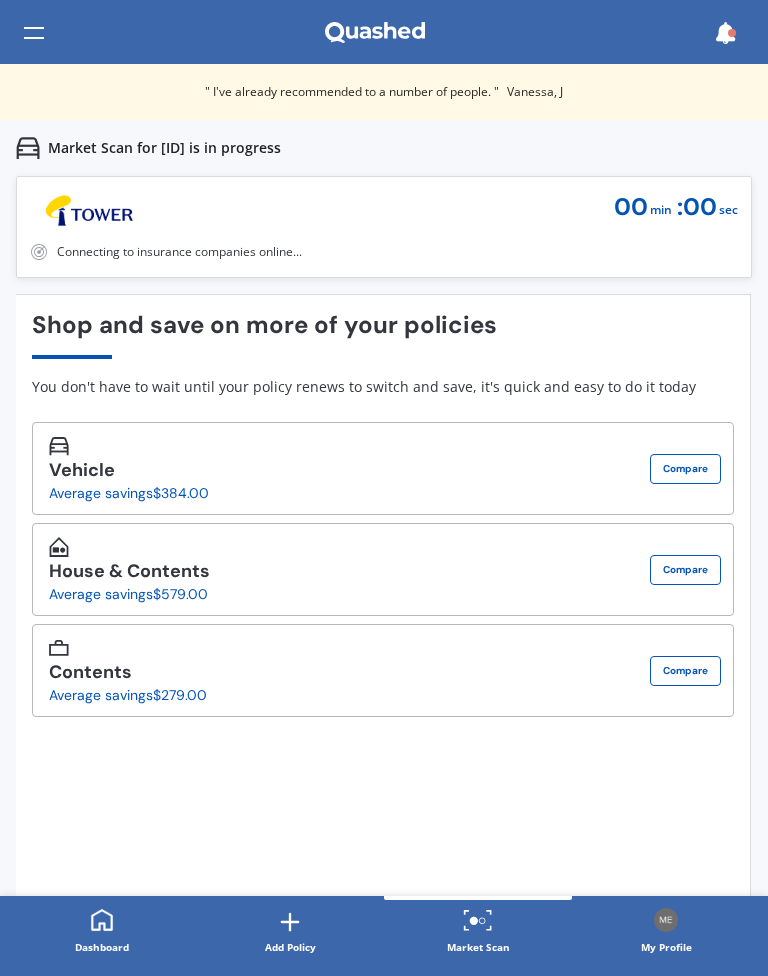 click on "Compare" at bounding box center [685, 469] 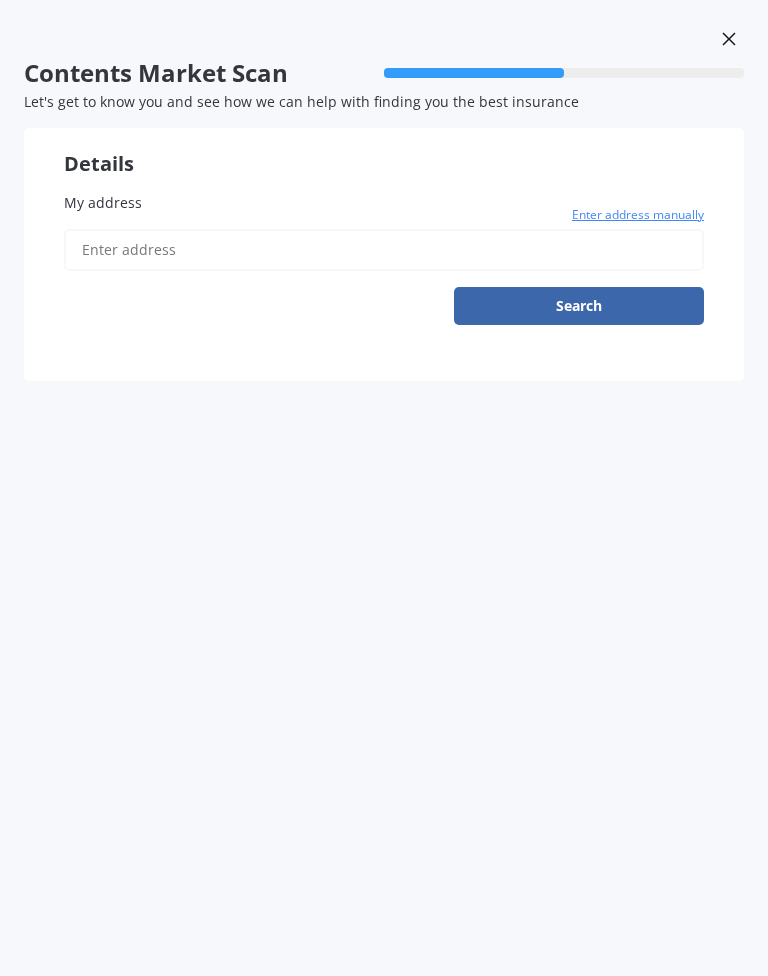 click on "Enter address manually" at bounding box center (638, 215) 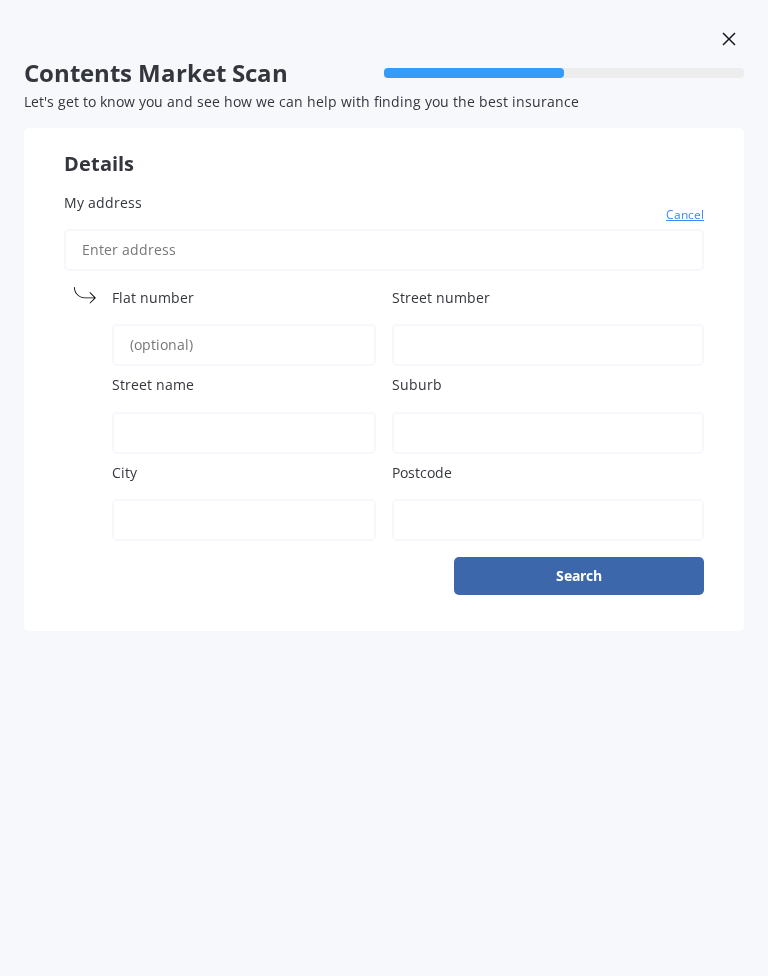 click on "Street number" at bounding box center [548, 345] 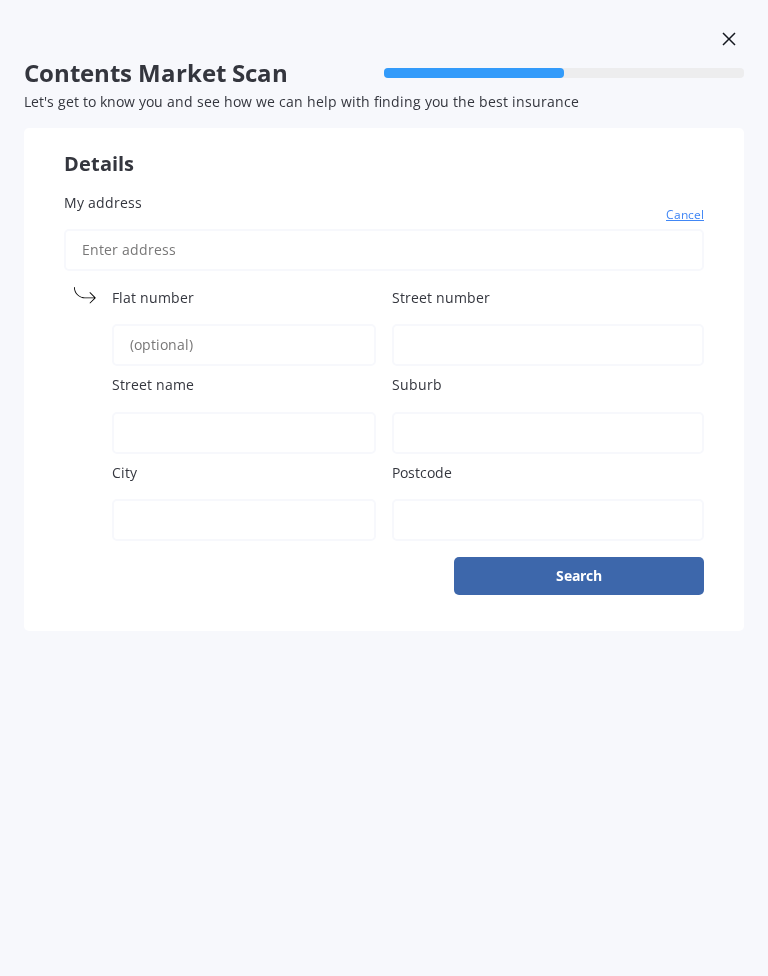 click on "Street number" at bounding box center (548, 345) 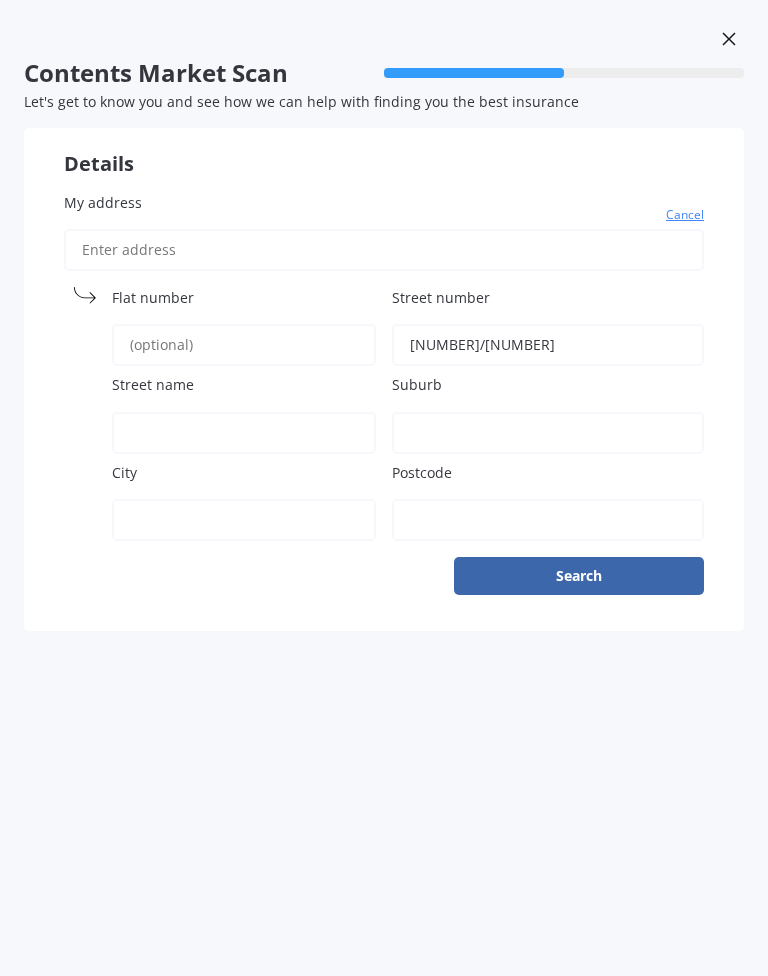 type on "[NUMBER]/[NUMBER]" 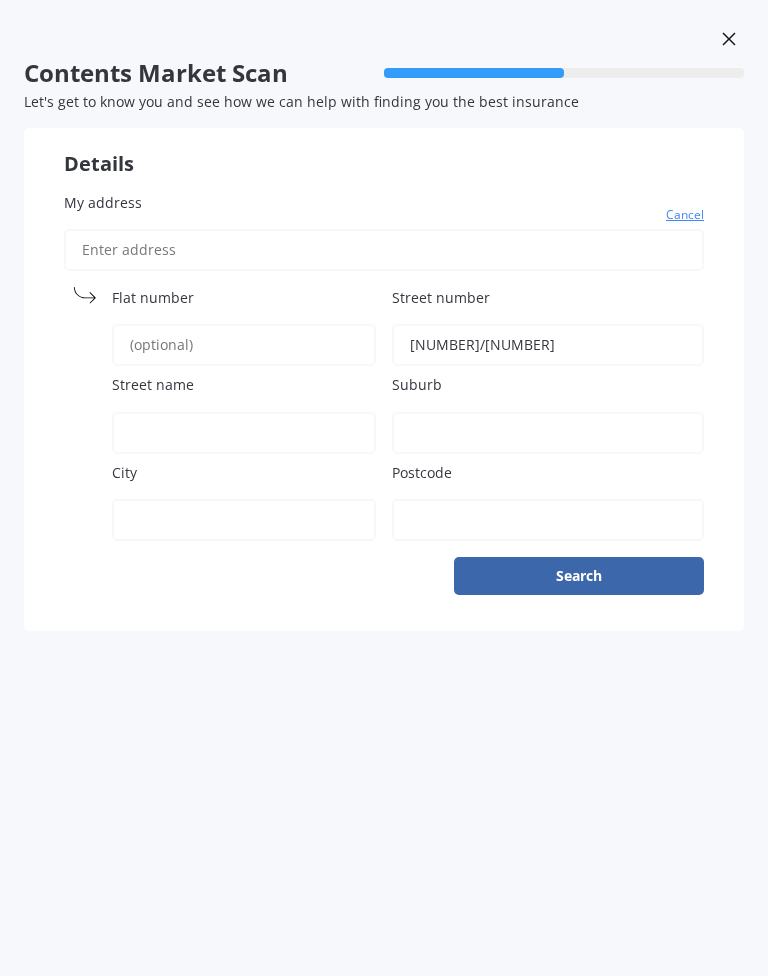 click on "Street name" at bounding box center (244, 433) 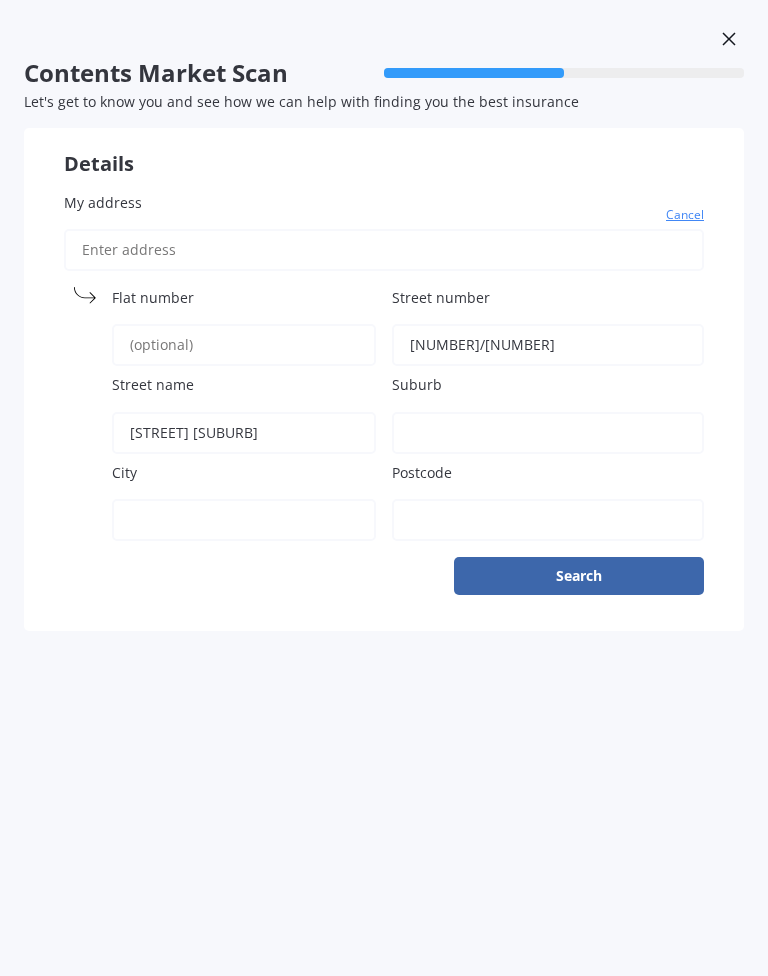 type on "[STREET] [SUBURB]" 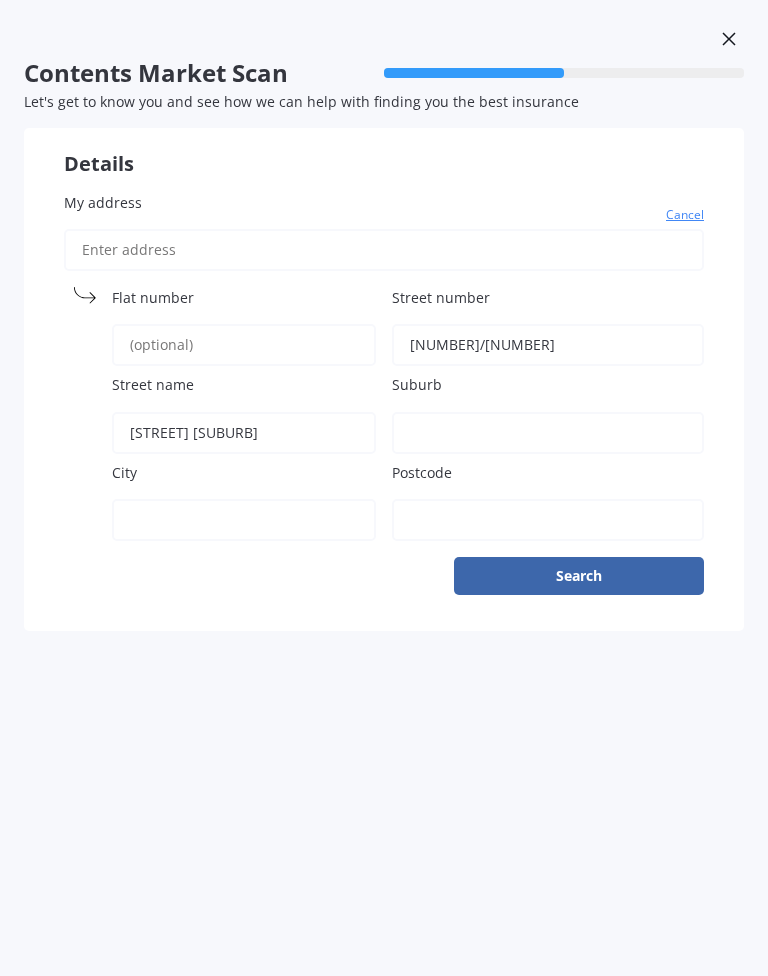 click on "Suburb" at bounding box center (548, 433) 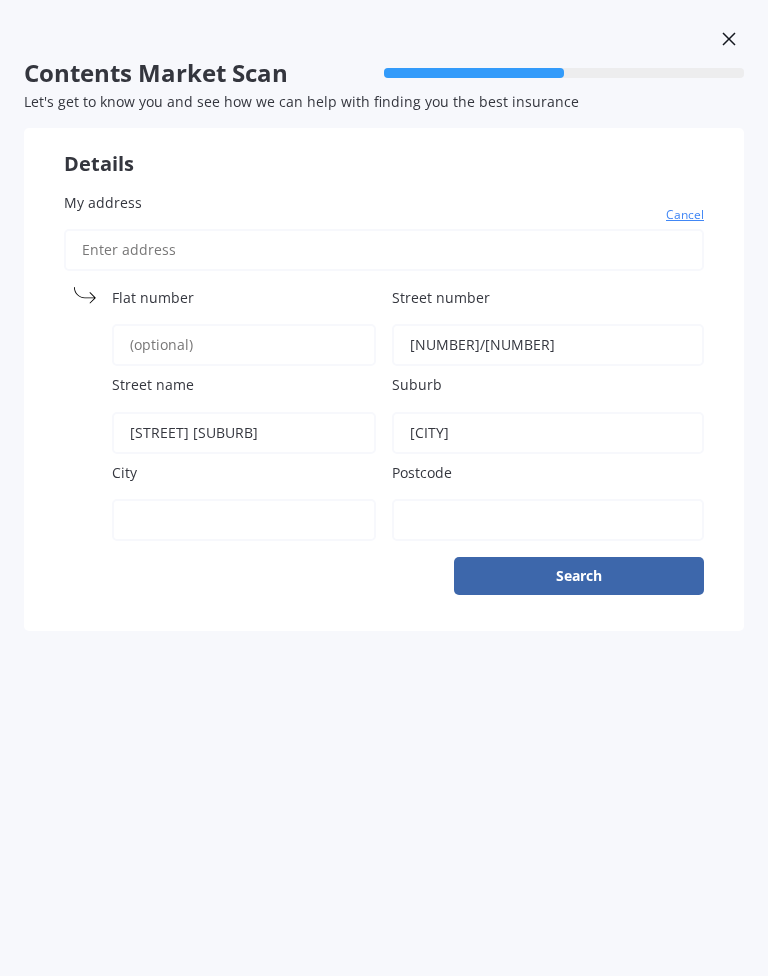 type on "[CITY]" 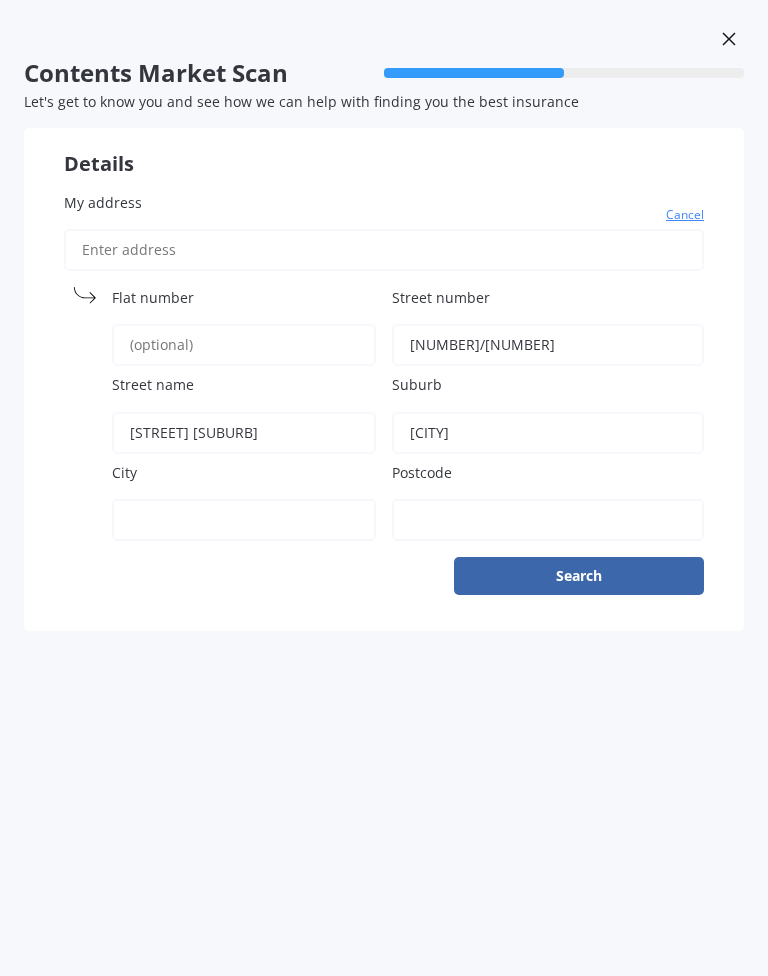 click on "City" at bounding box center [244, 520] 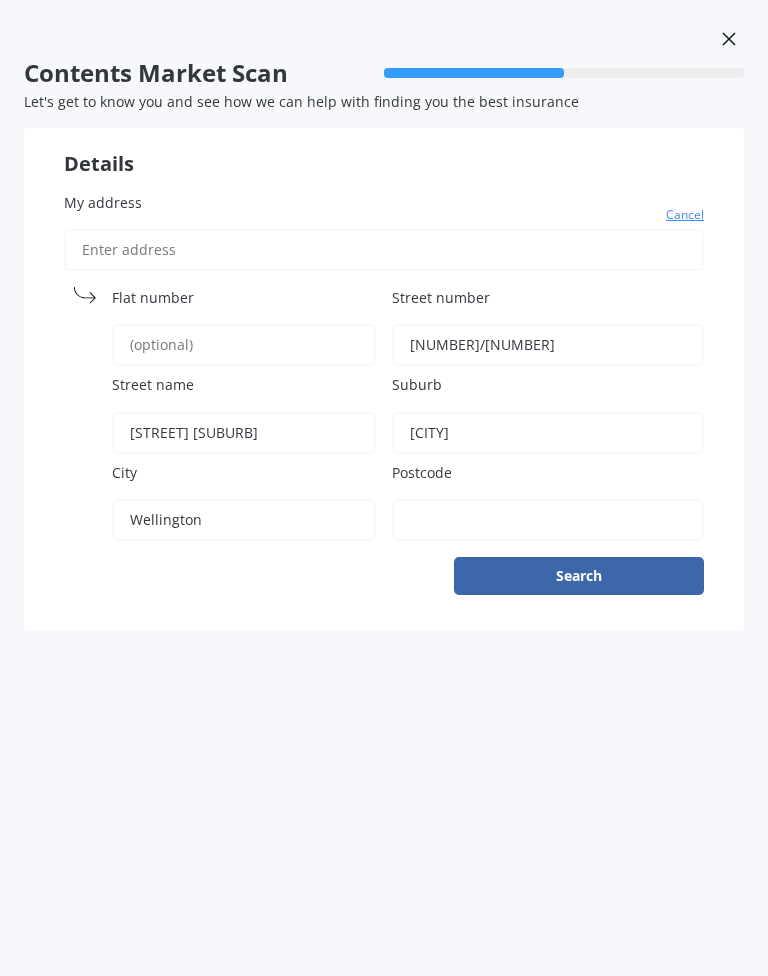 type on "Wellington" 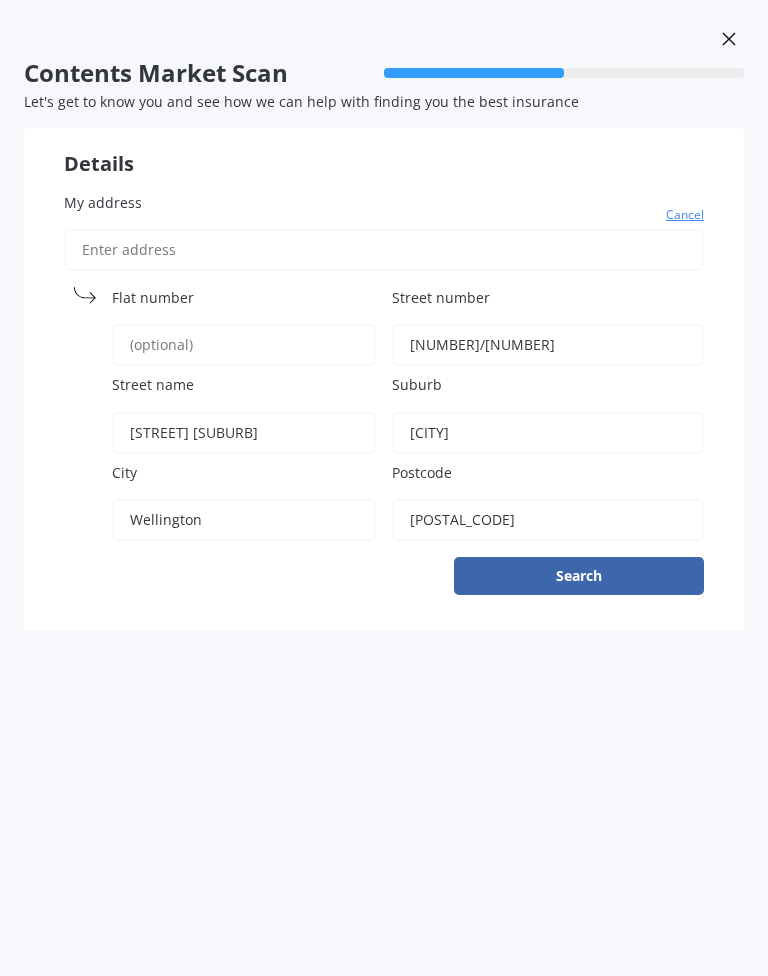 type on "[POSTAL_CODE]" 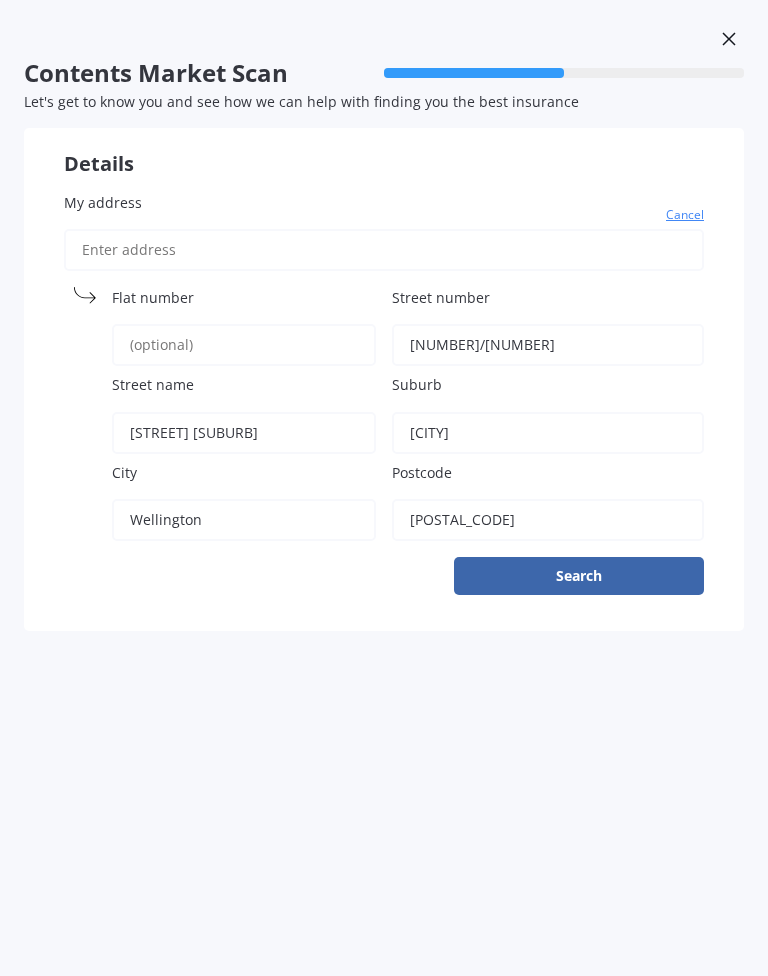 click on "Search" at bounding box center (579, 576) 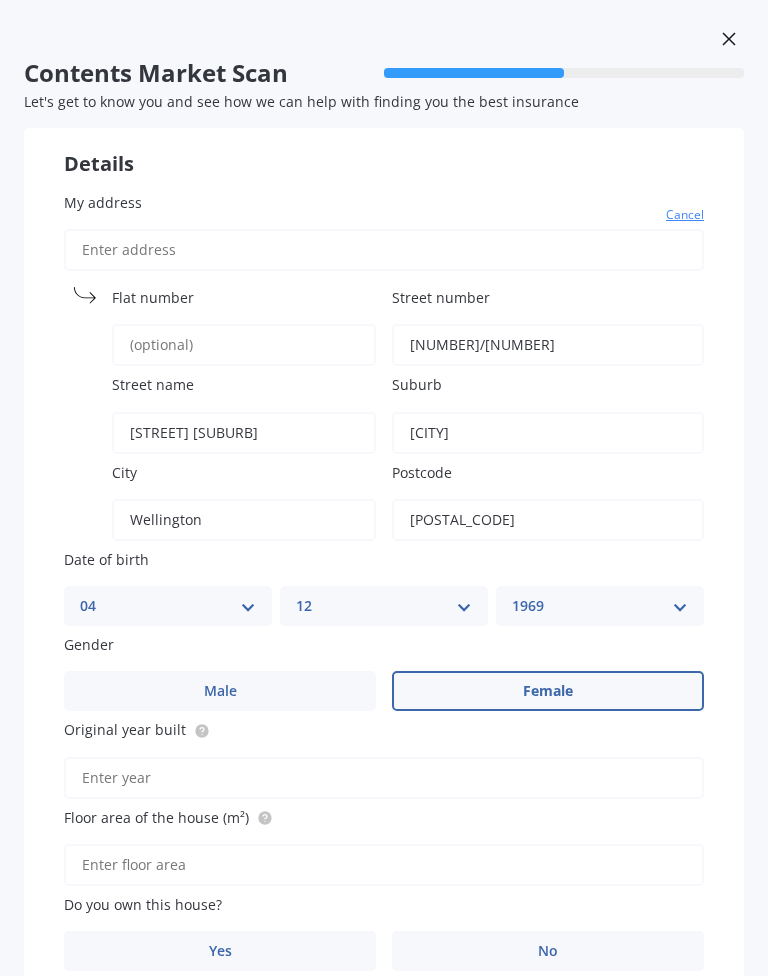 scroll, scrollTop: 238, scrollLeft: 0, axis: vertical 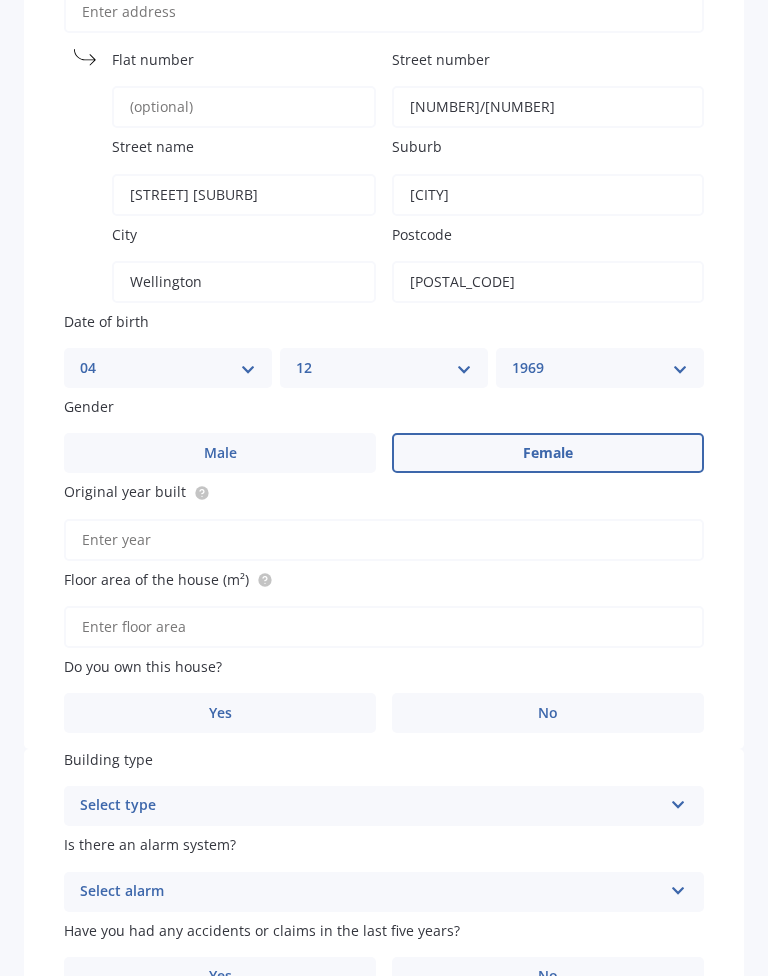 click on "No" at bounding box center [548, 453] 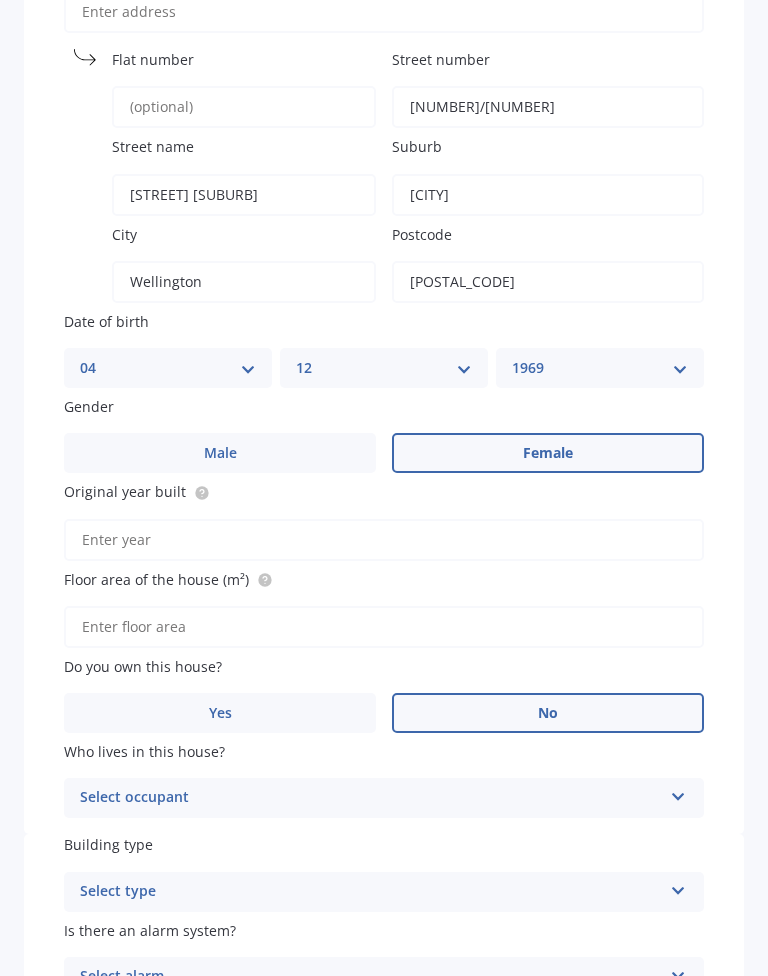 click on "Select occupant Tenant" at bounding box center (384, 798) 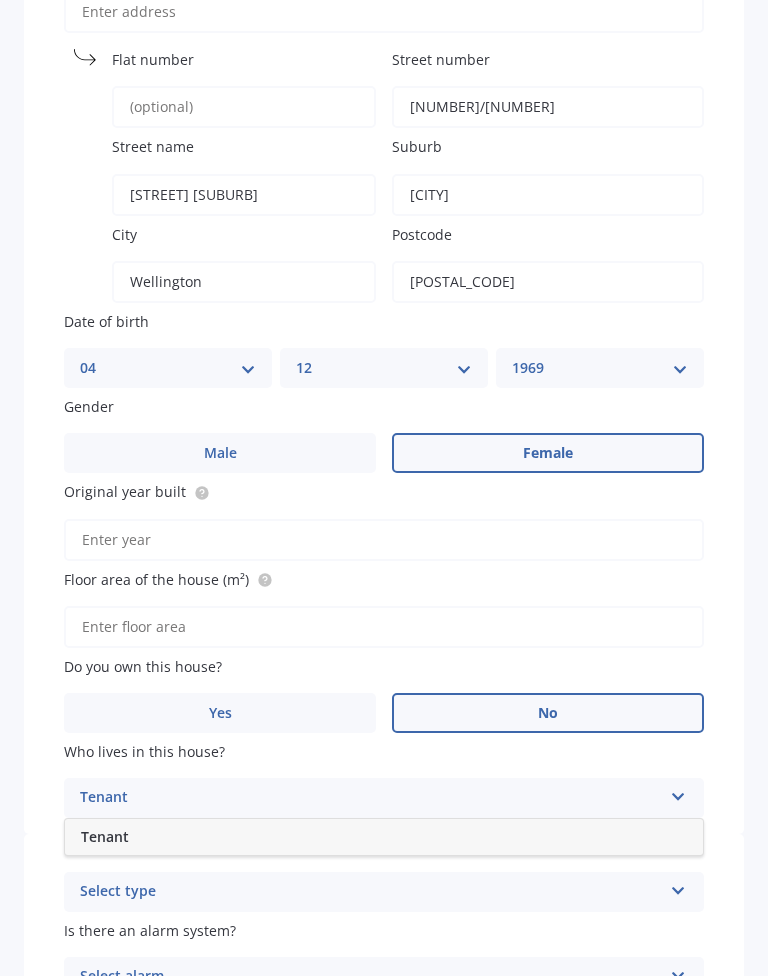 scroll, scrollTop: 499, scrollLeft: 0, axis: vertical 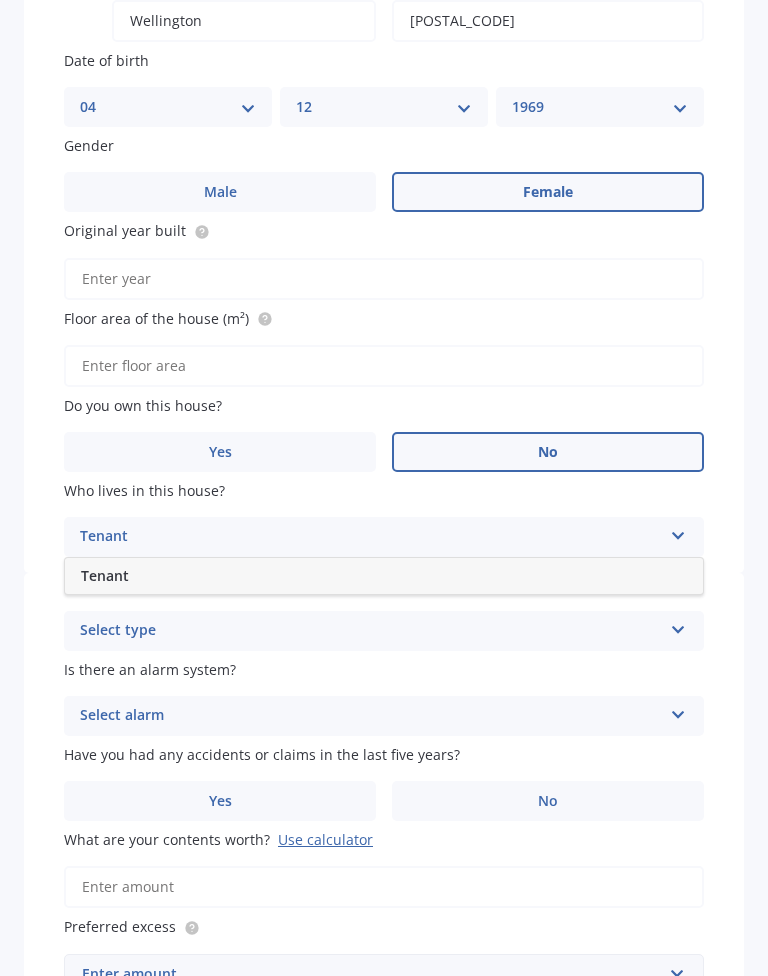 click on "Select type Freestanding Multi-unit (in a block of 6 or less) Multi-unit (in a block of 7-10)" at bounding box center [384, 537] 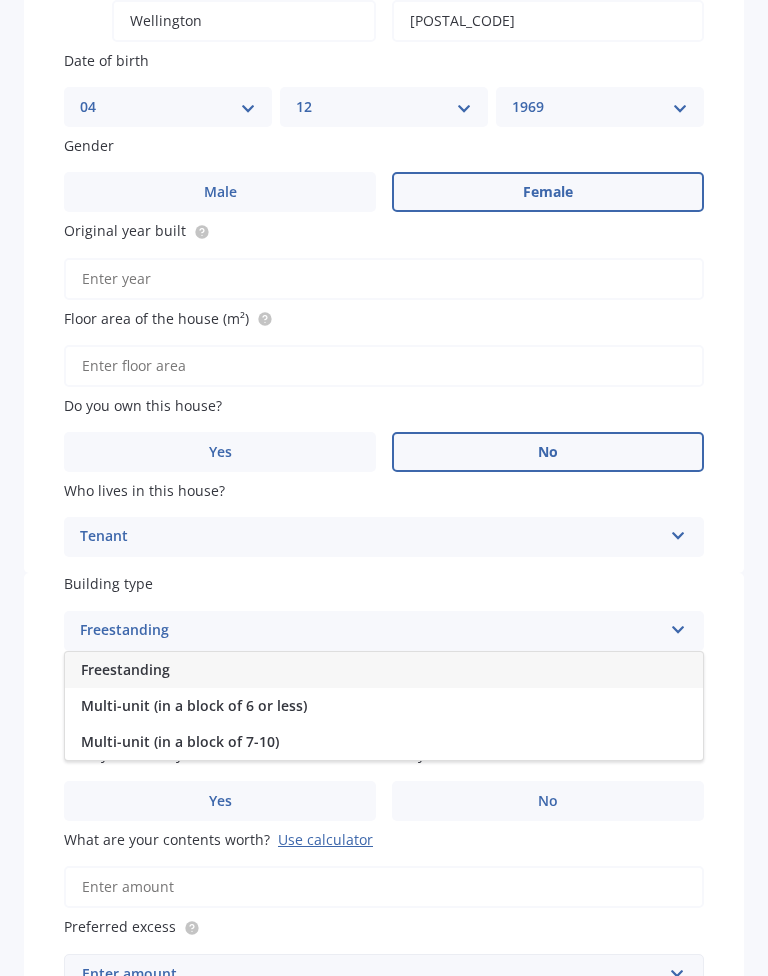click on "Multi-unit (in a block of 6 or less)" at bounding box center [384, 706] 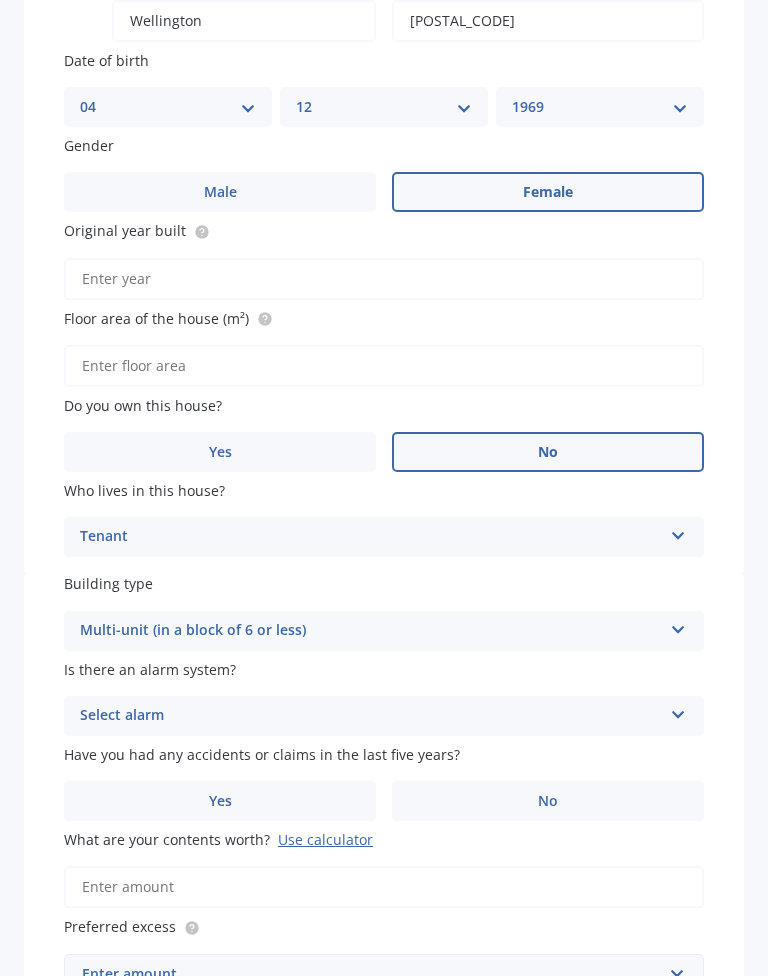 click at bounding box center (678, 532) 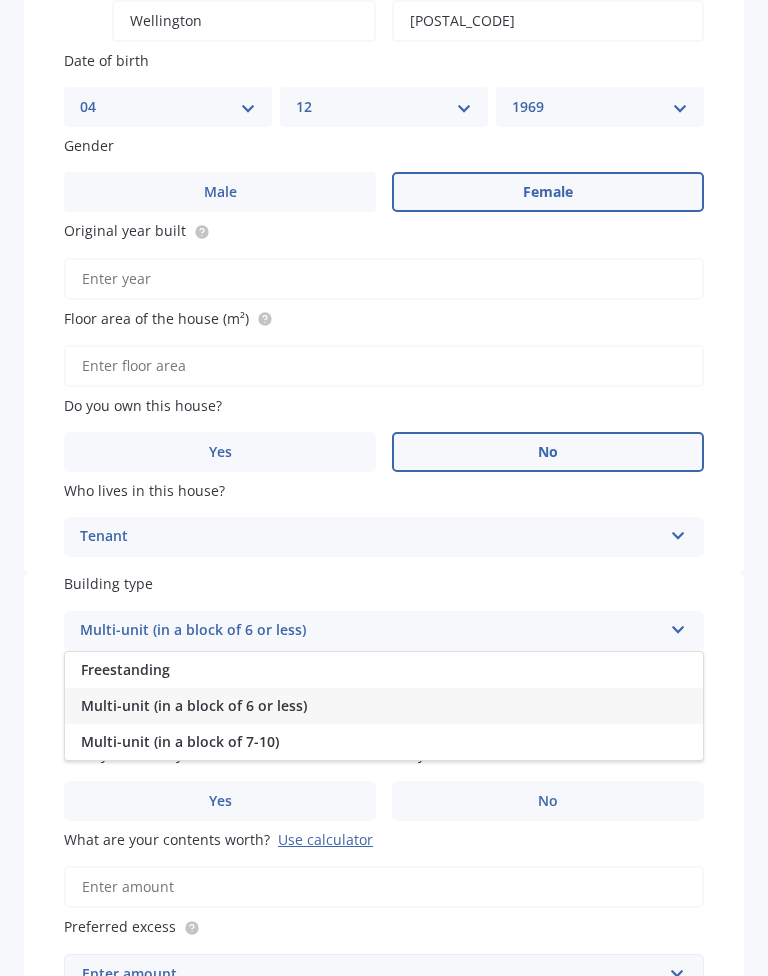 click on "Multi-unit (in a block of 6 or less) Freestanding Multi-unit (in a block of 6 or less) Multi-unit (in a block of 7-10)" at bounding box center (384, 631) 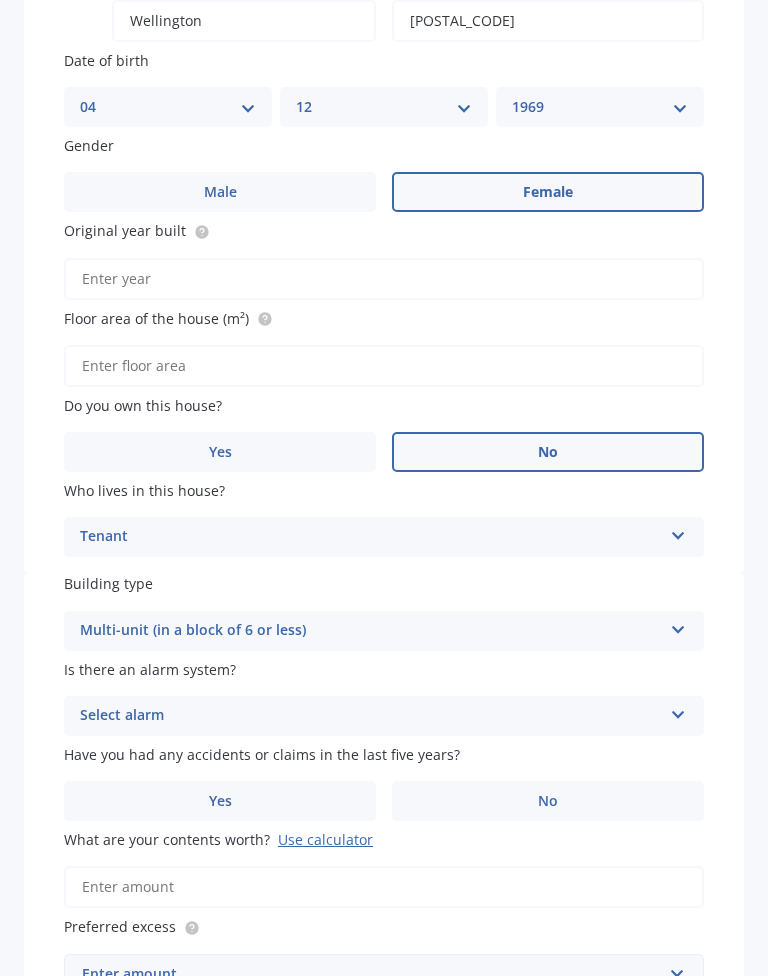 click on "Is there an alarm system?" at bounding box center [150, 669] 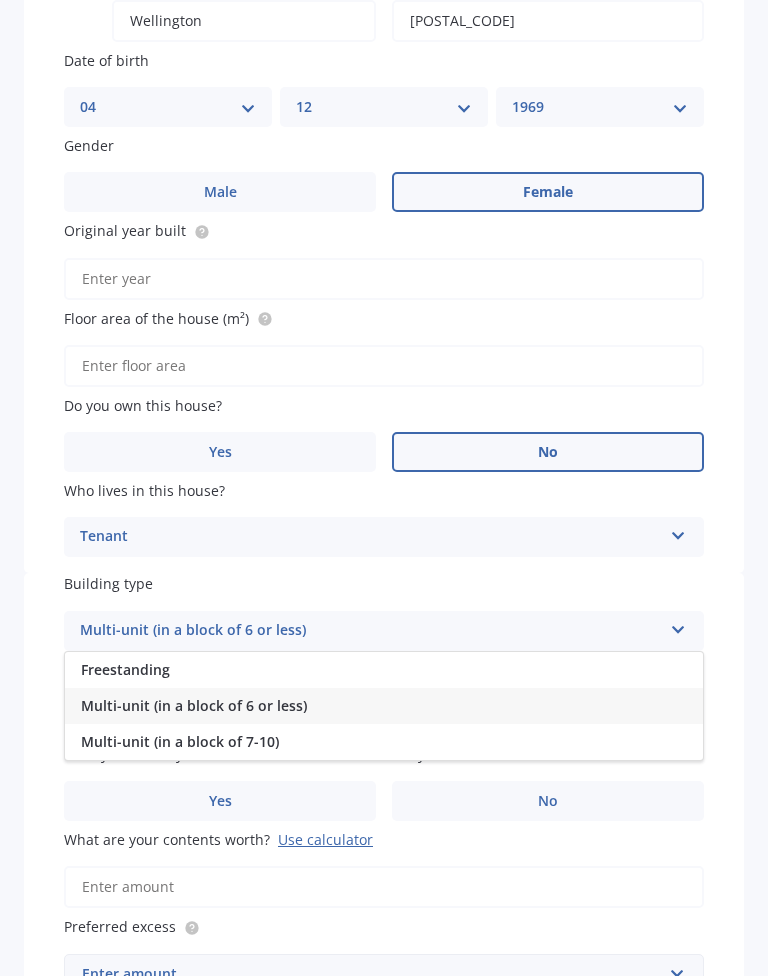 click on "Freestanding" at bounding box center [125, 669] 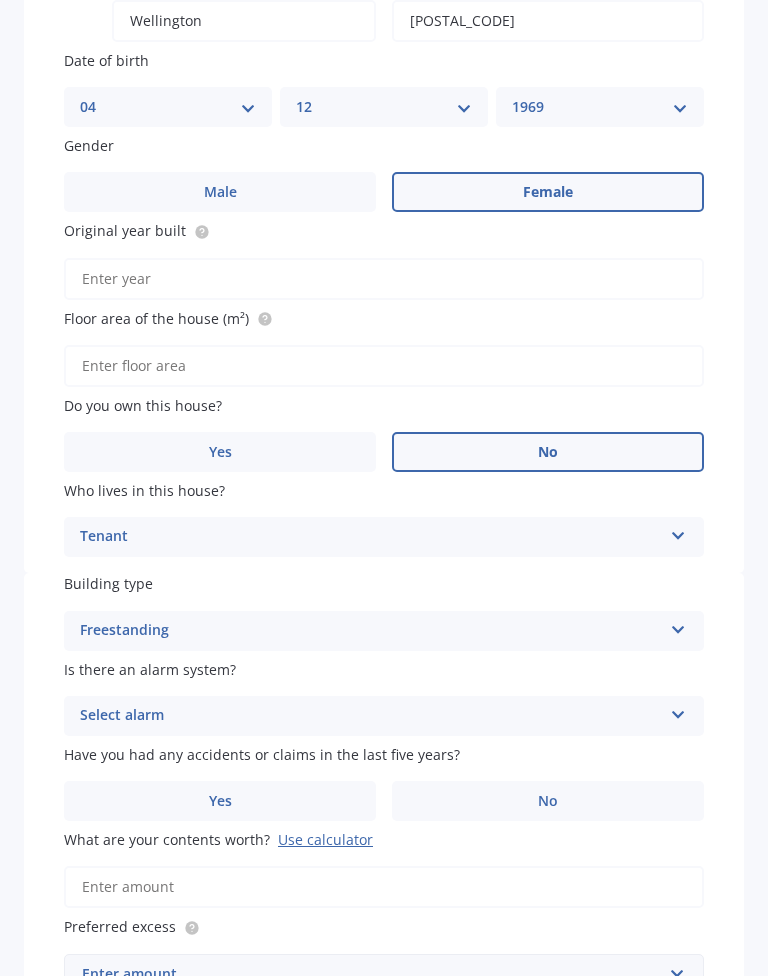 click on "Select alarm Yes, monitored Yes, not monitored No" at bounding box center [384, 537] 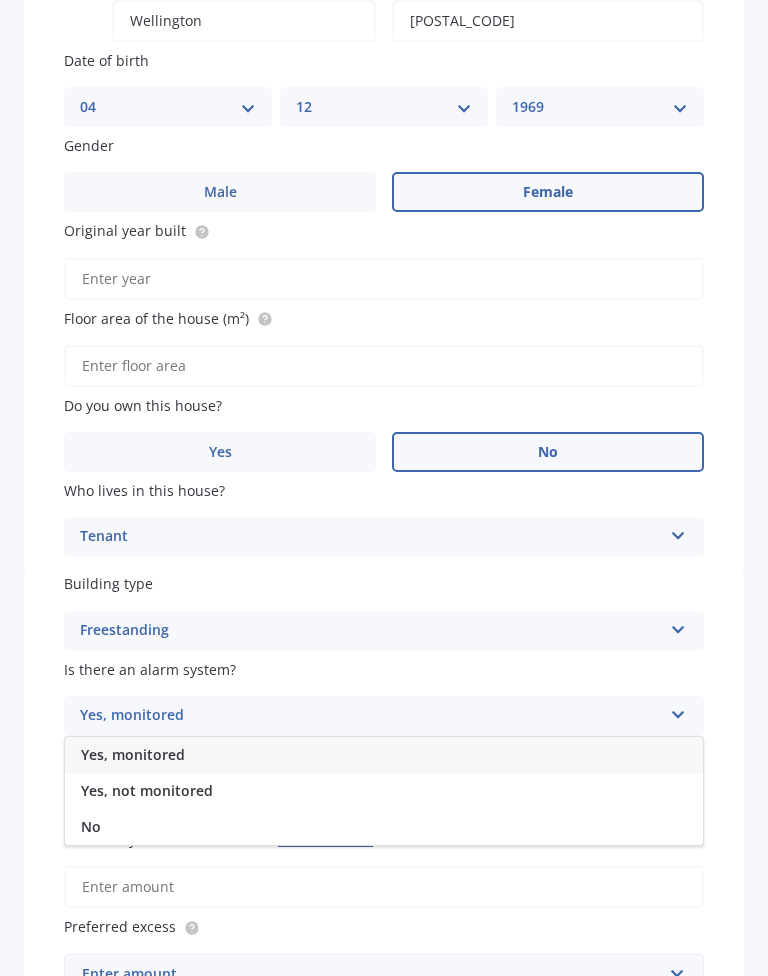 click on "No" at bounding box center (384, 827) 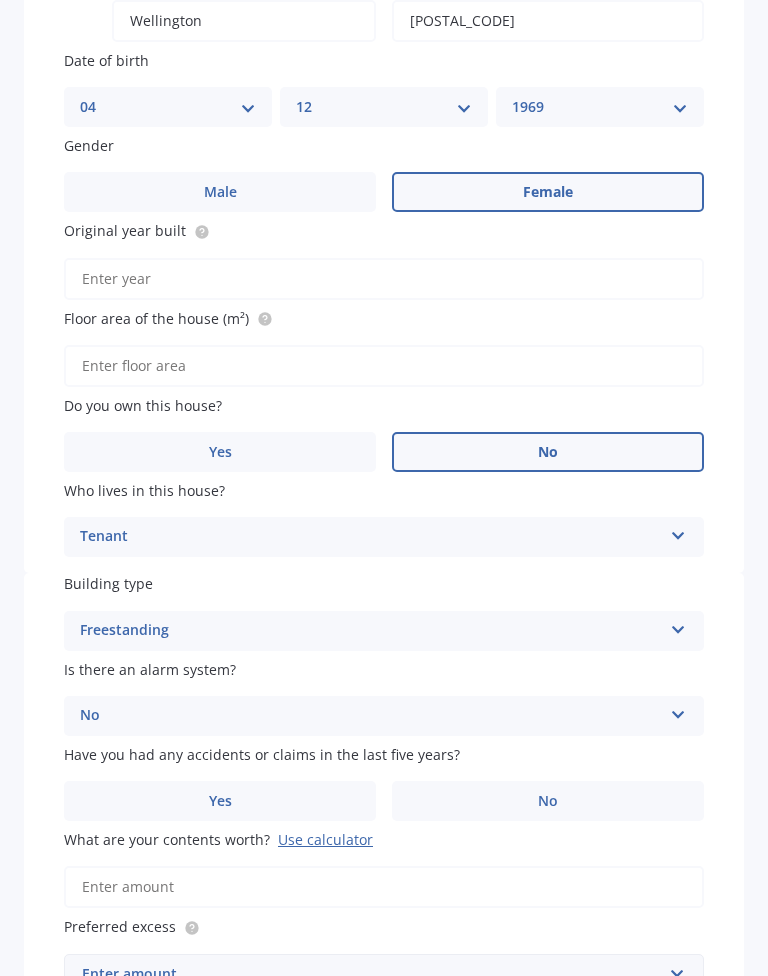 click on "Building type Freestanding Freestanding Multi-unit (in a block of 6 or less) Multi-unit (in a block of 7-10) Is there an alarm system? No Yes, monitored Yes, not monitored No Have you had any accidents or claims in the last five years? Yes No What are your contents worth? Use calculator Preferred excess Enter amount $[AMOUNT] $[AMOUNT] $[AMOUNT] $[AMOUNT] $[AMOUNT] $[AMOUNT] $[AMOUNT] Cover type Select cover type High Limited" at bounding box center [384, 846] 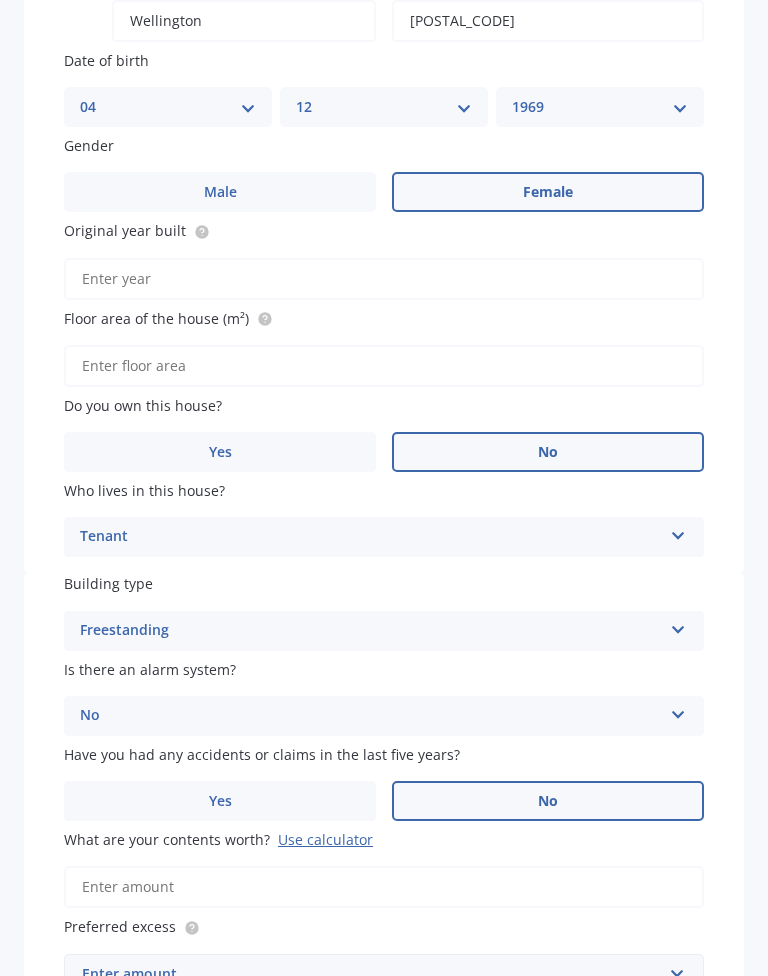 click on "What are your contents worth? Use calculator" at bounding box center (384, 887) 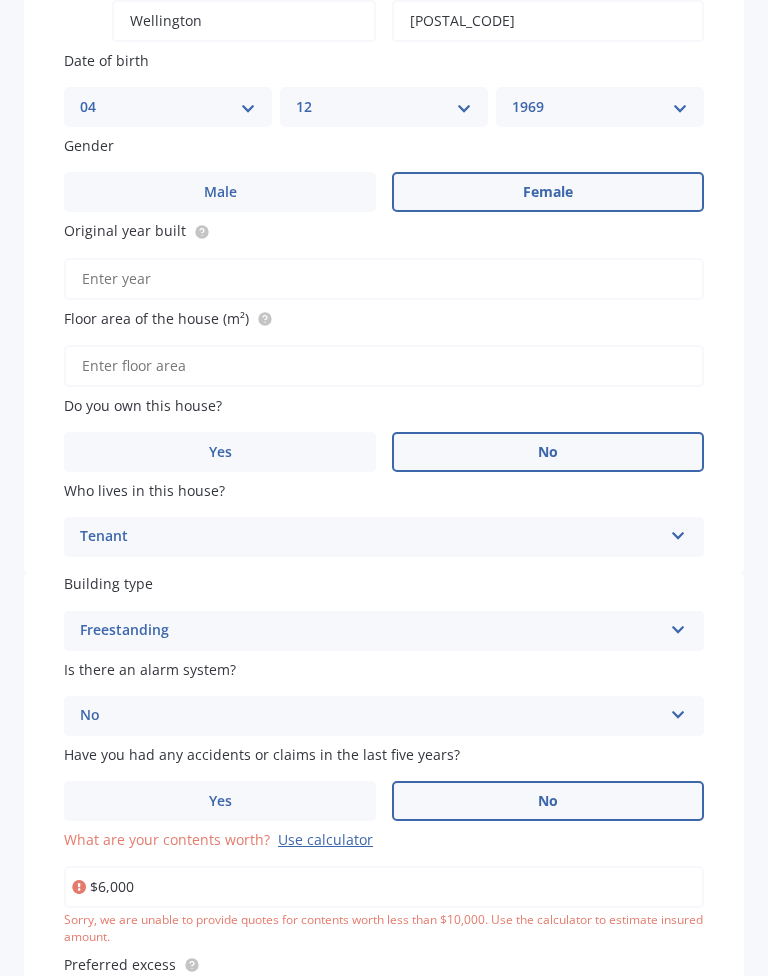 type on "$60,000" 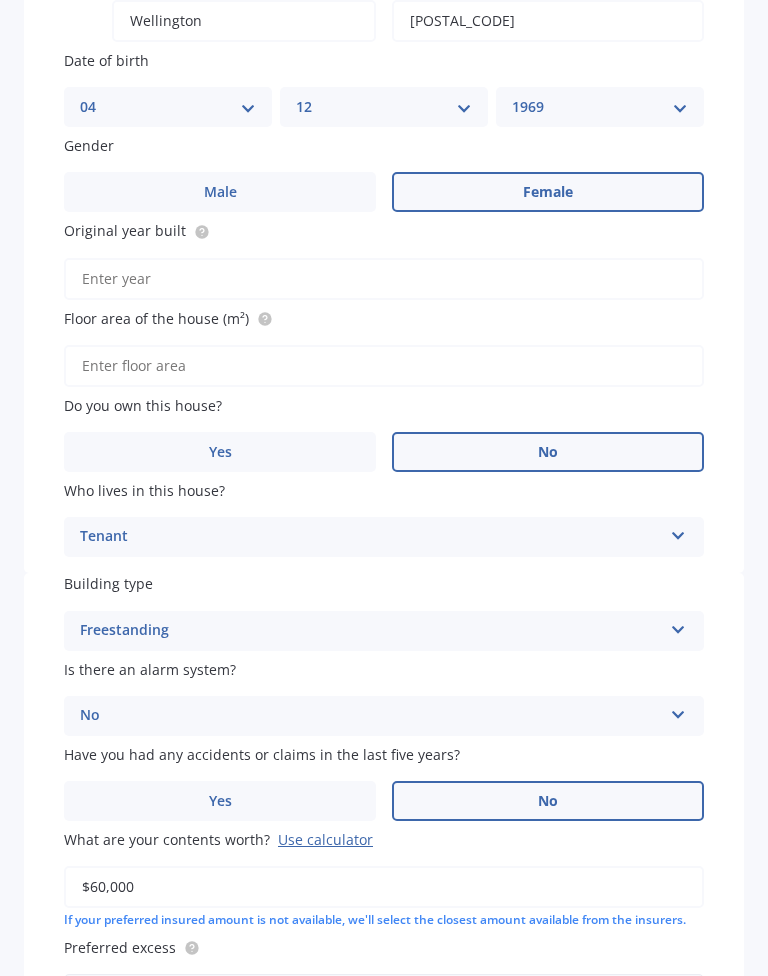 click on "$60,000" at bounding box center (384, 887) 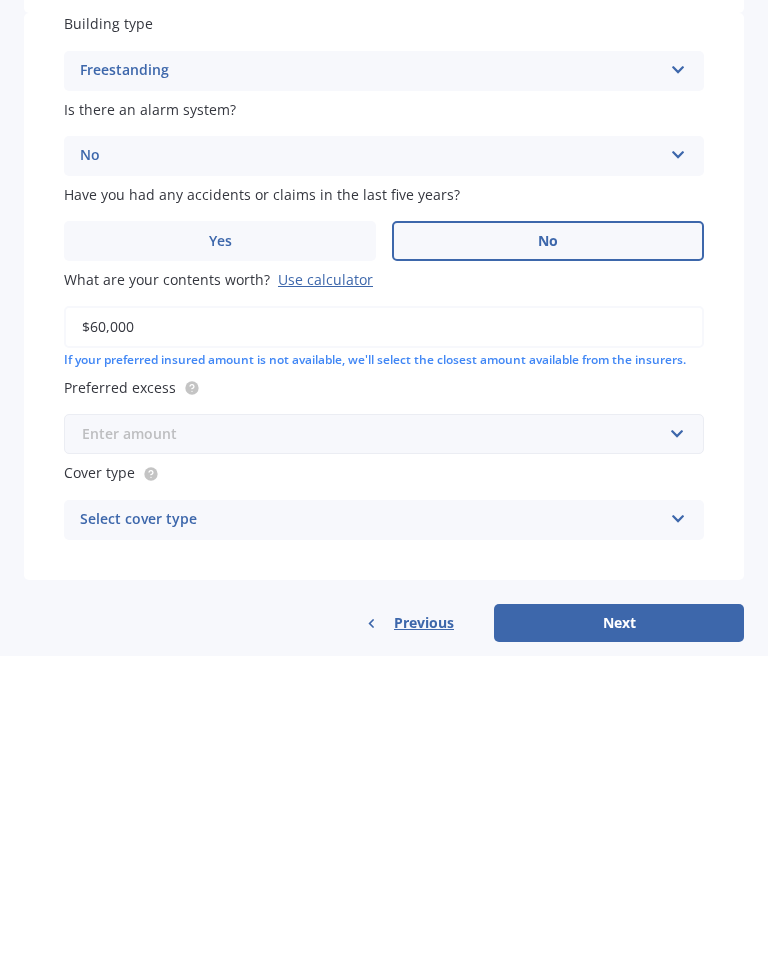 click at bounding box center [377, 754] 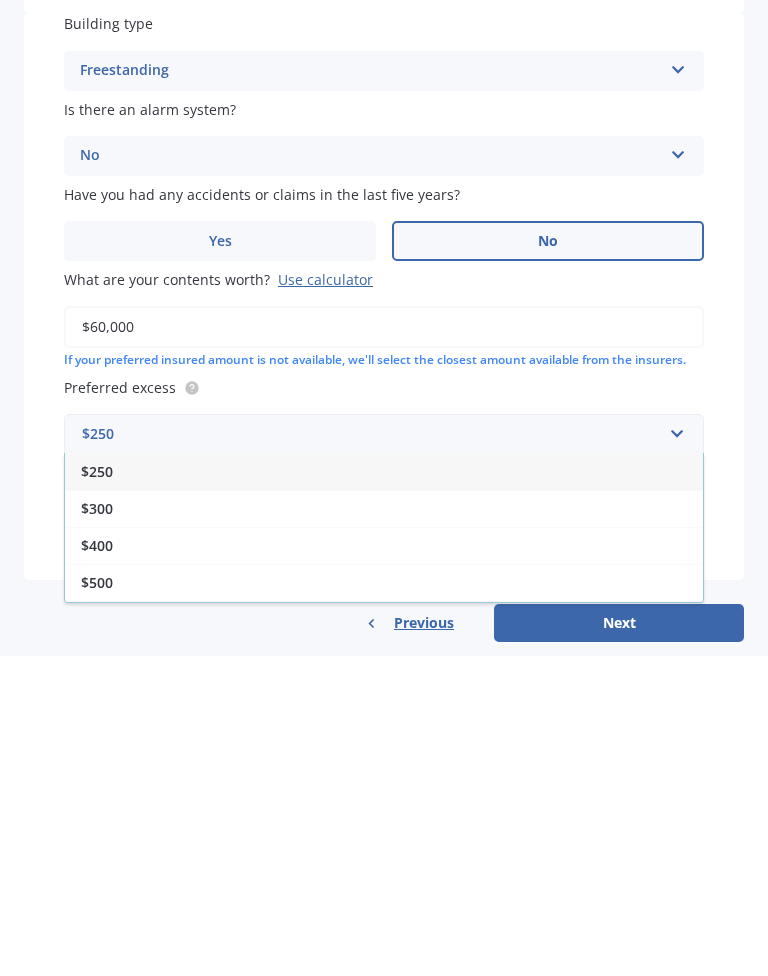 click on "$250" at bounding box center [97, 791] 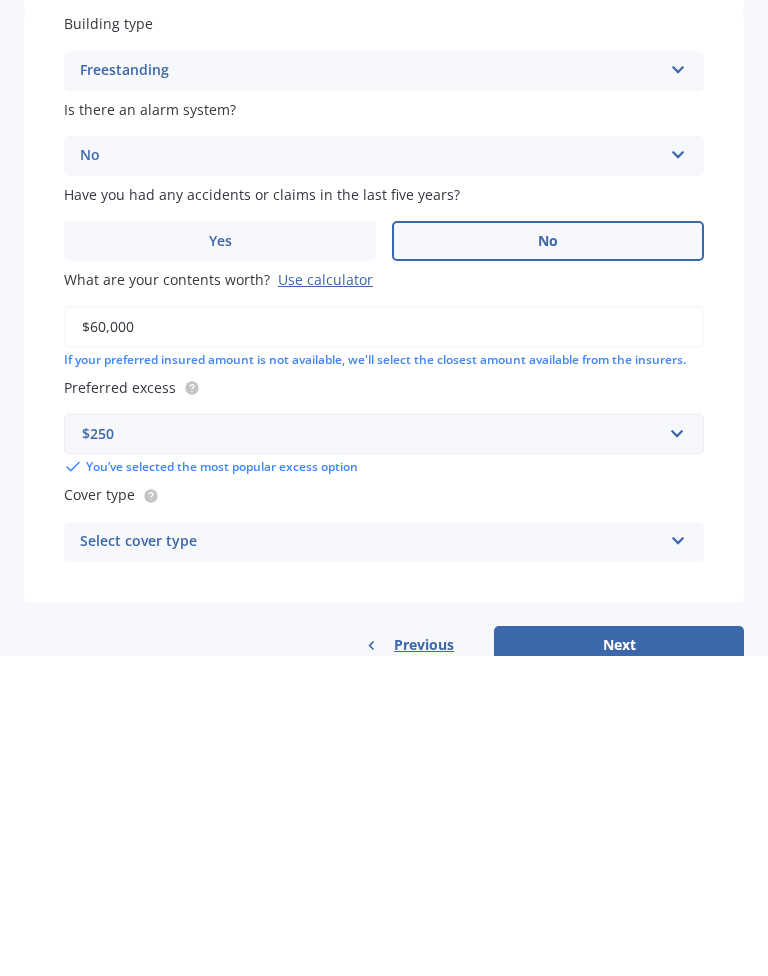 click at bounding box center [678, 292] 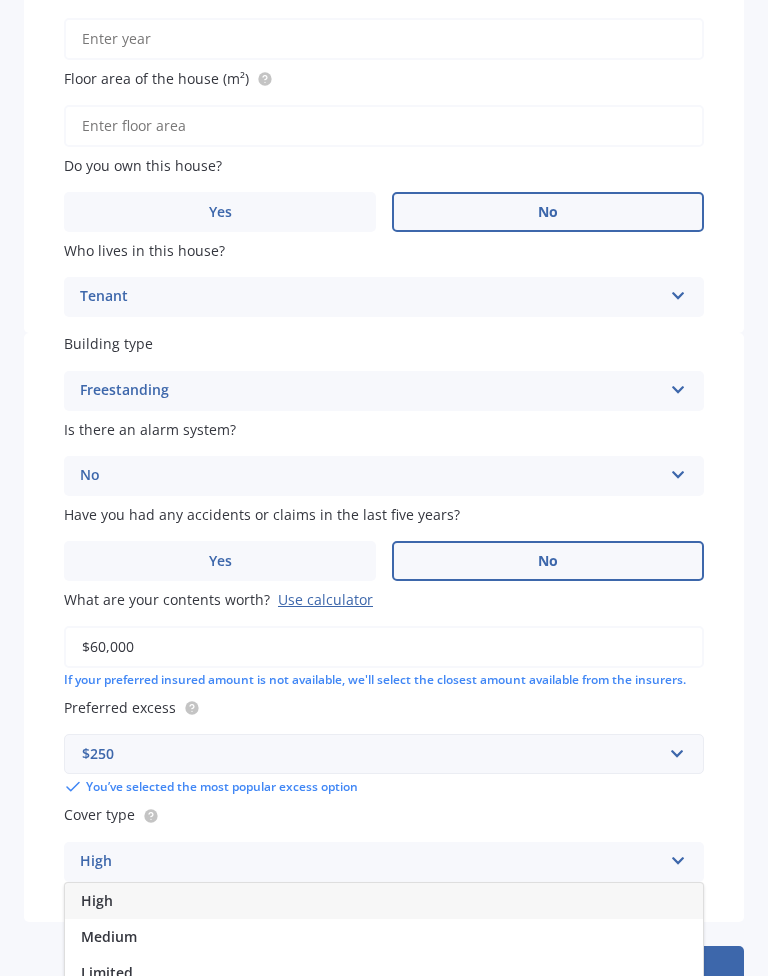 click on "High" at bounding box center [384, 901] 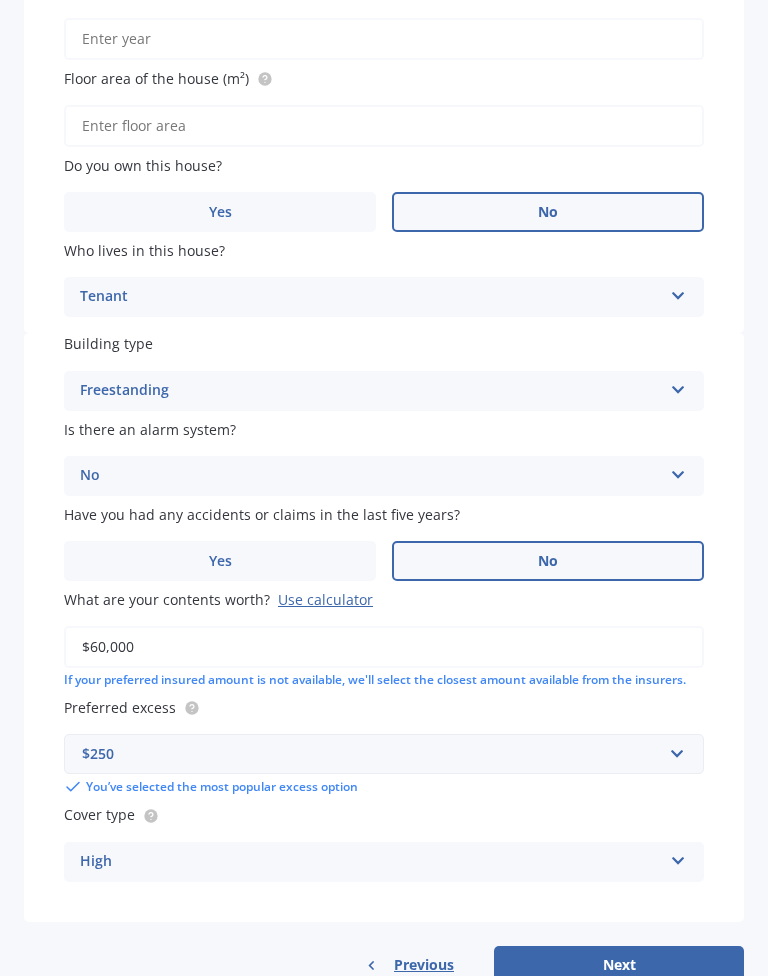 click on "Building type Freestanding Freestanding Multi-unit (in a block of 6 or less) Multi-unit (in a block of 7-10) Is there an alarm system? No Yes, monitored Yes, not monitored No Have you had any accidents or claims in the last five years? Yes No What are your contents worth? Use calculator $[AMOUNT] If your preferred insured amount is not available, we'll select the closest amount available from the insurers. Preferred excess $[AMOUNT] $[AMOUNT] $[AMOUNT] $[AMOUNT] $[AMOUNT] $[AMOUNT] $[AMOUNT] You’ve selected the most popular excess option Cover type High High Medium Limited" at bounding box center [384, 627] 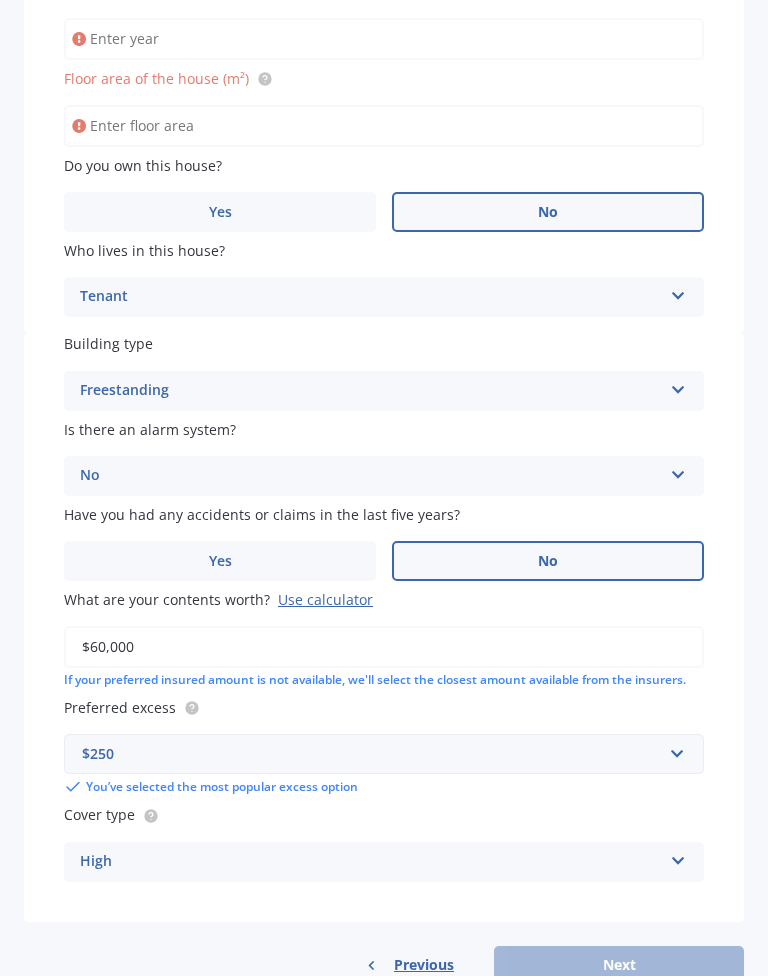 click on "Original year built" at bounding box center (384, 39) 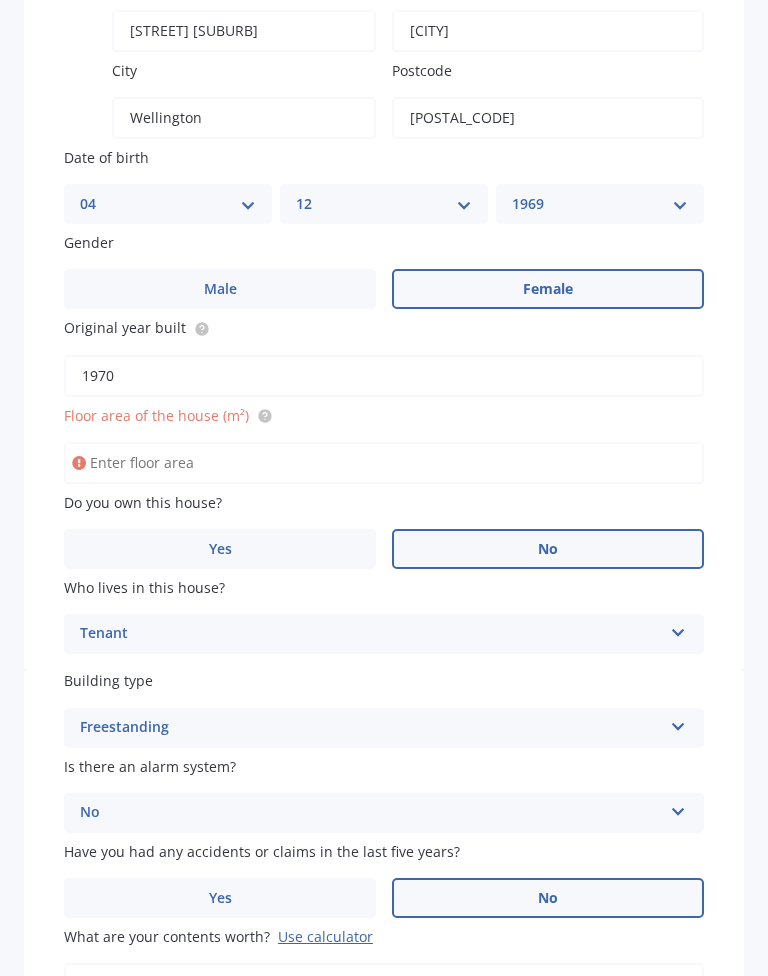 scroll, scrollTop: 22, scrollLeft: 0, axis: vertical 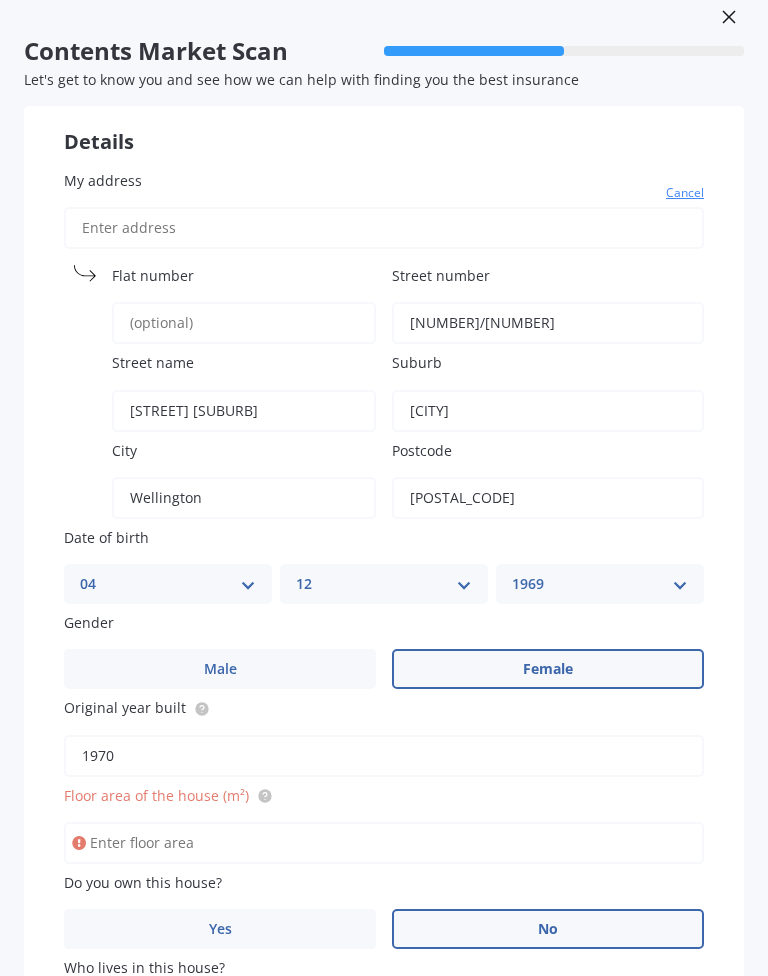 type on "1970" 